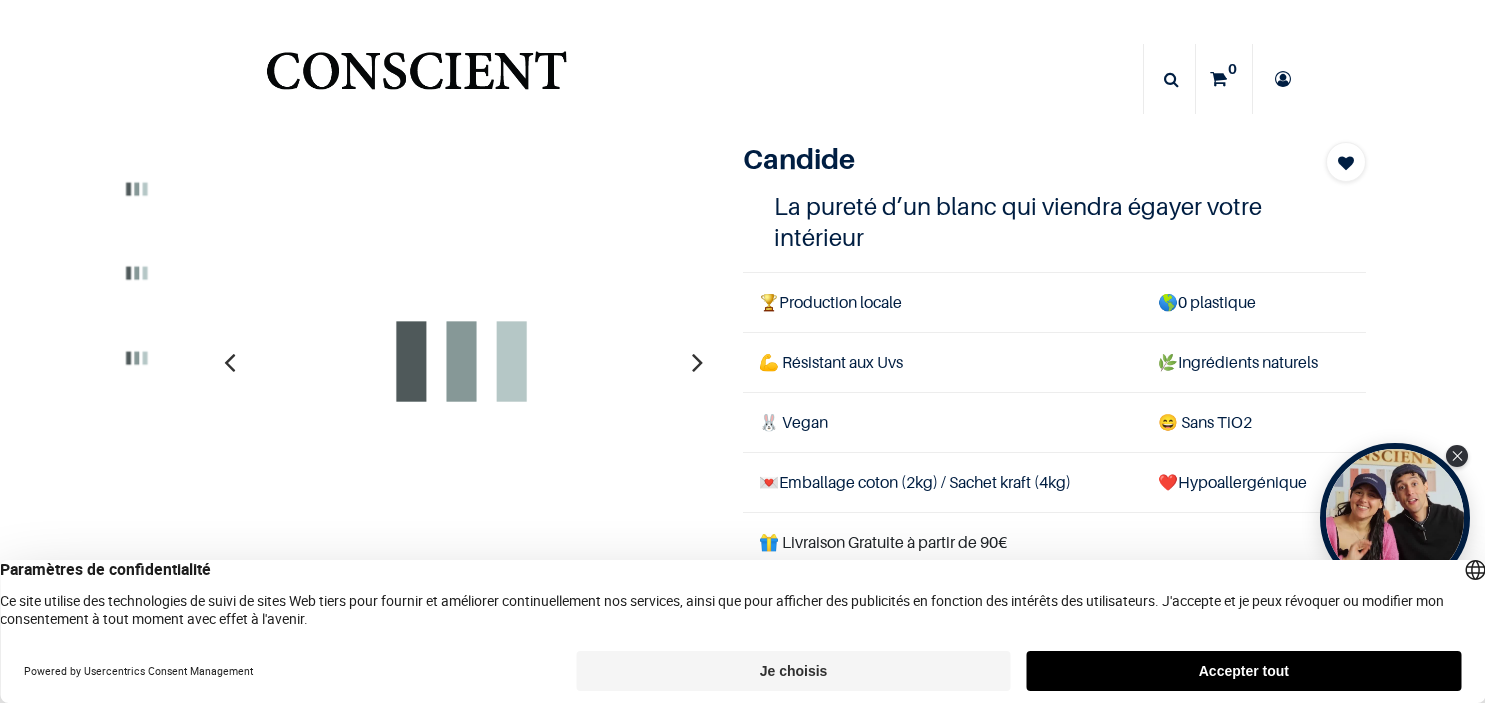 scroll, scrollTop: 0, scrollLeft: 0, axis: both 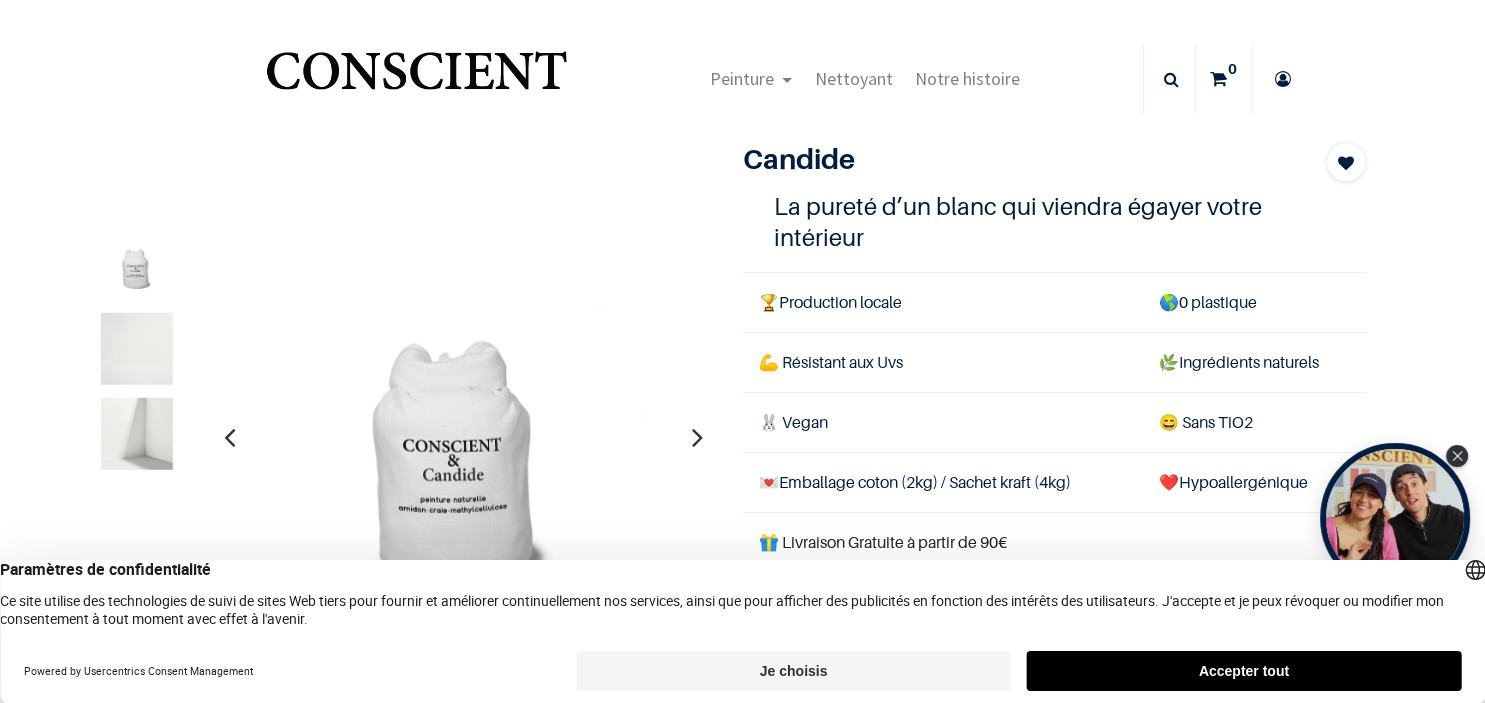 click on "Accepter tout" at bounding box center (1244, 671) 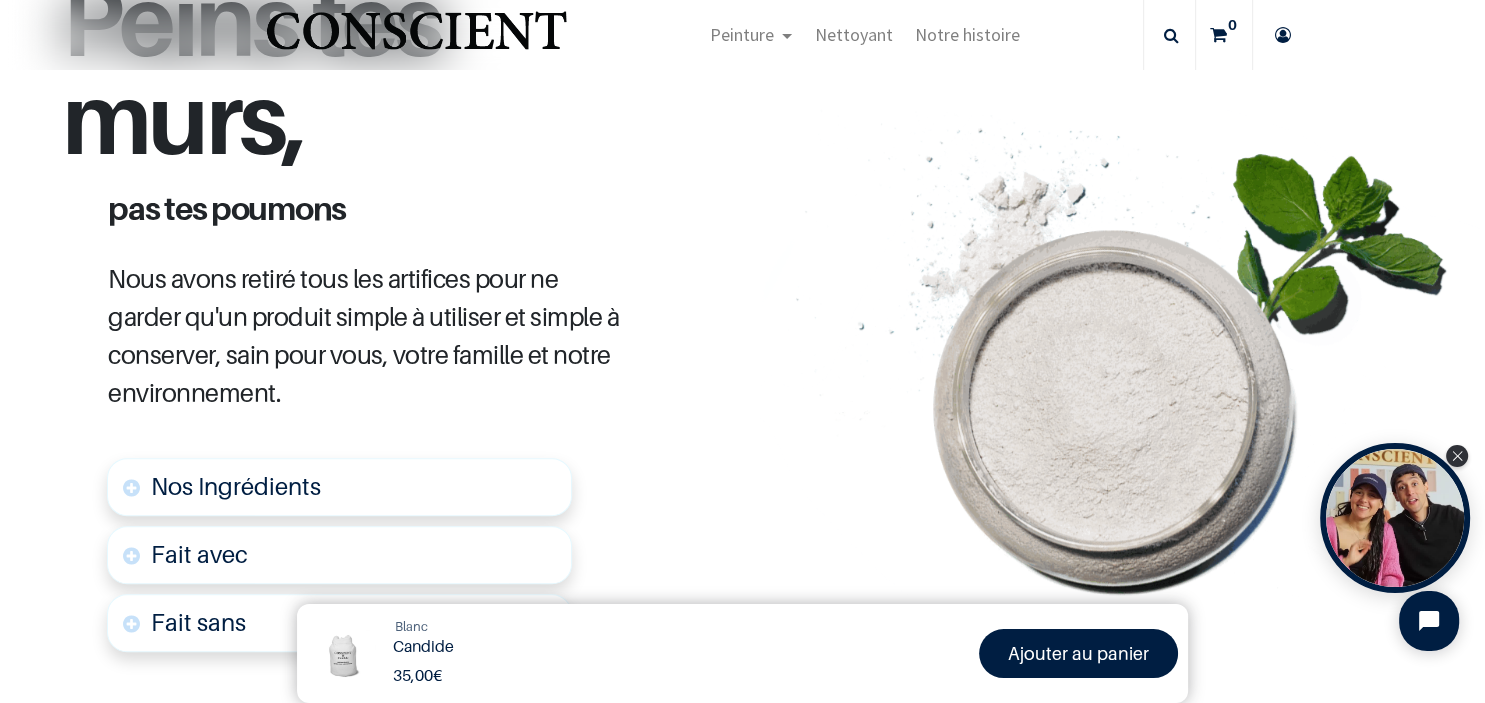 scroll, scrollTop: 922, scrollLeft: 0, axis: vertical 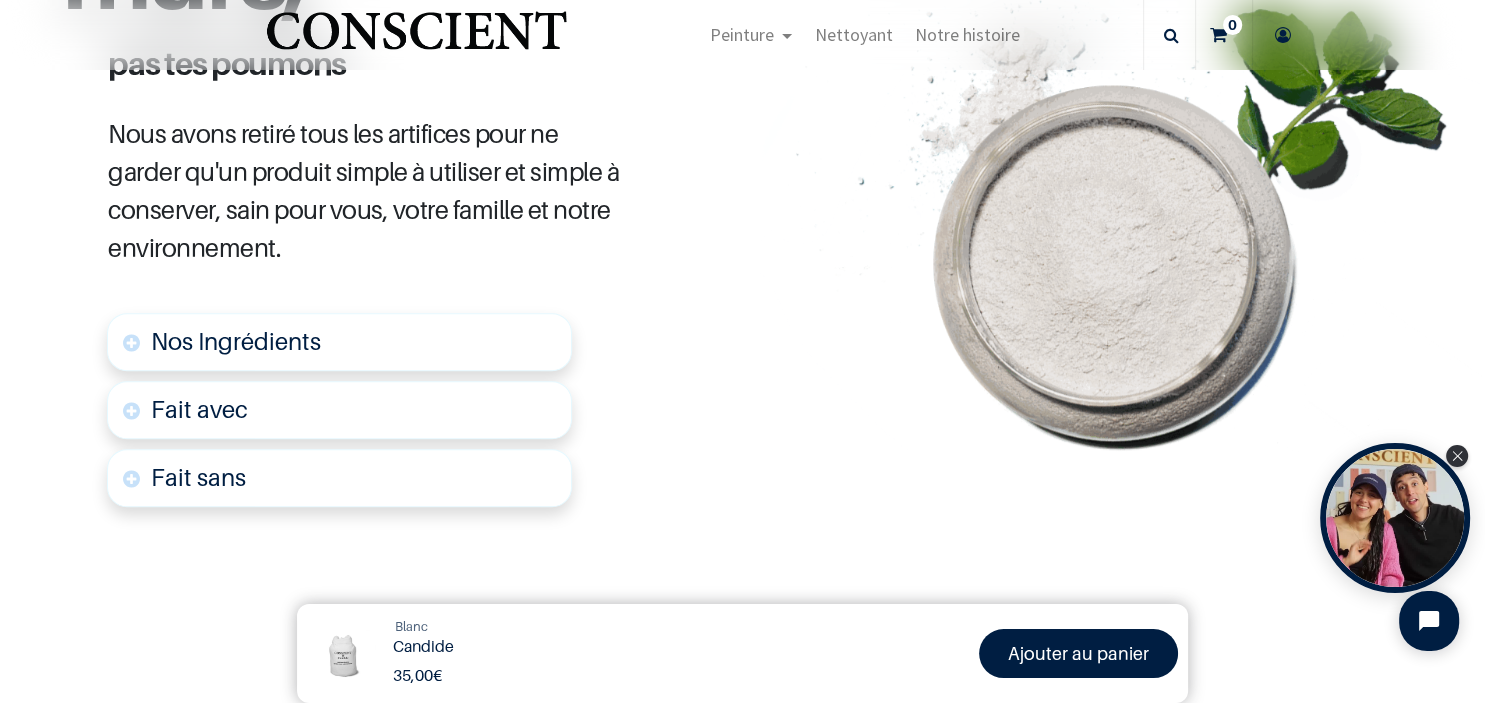 click on "Nos Ingrédients" at bounding box center (339, 342) 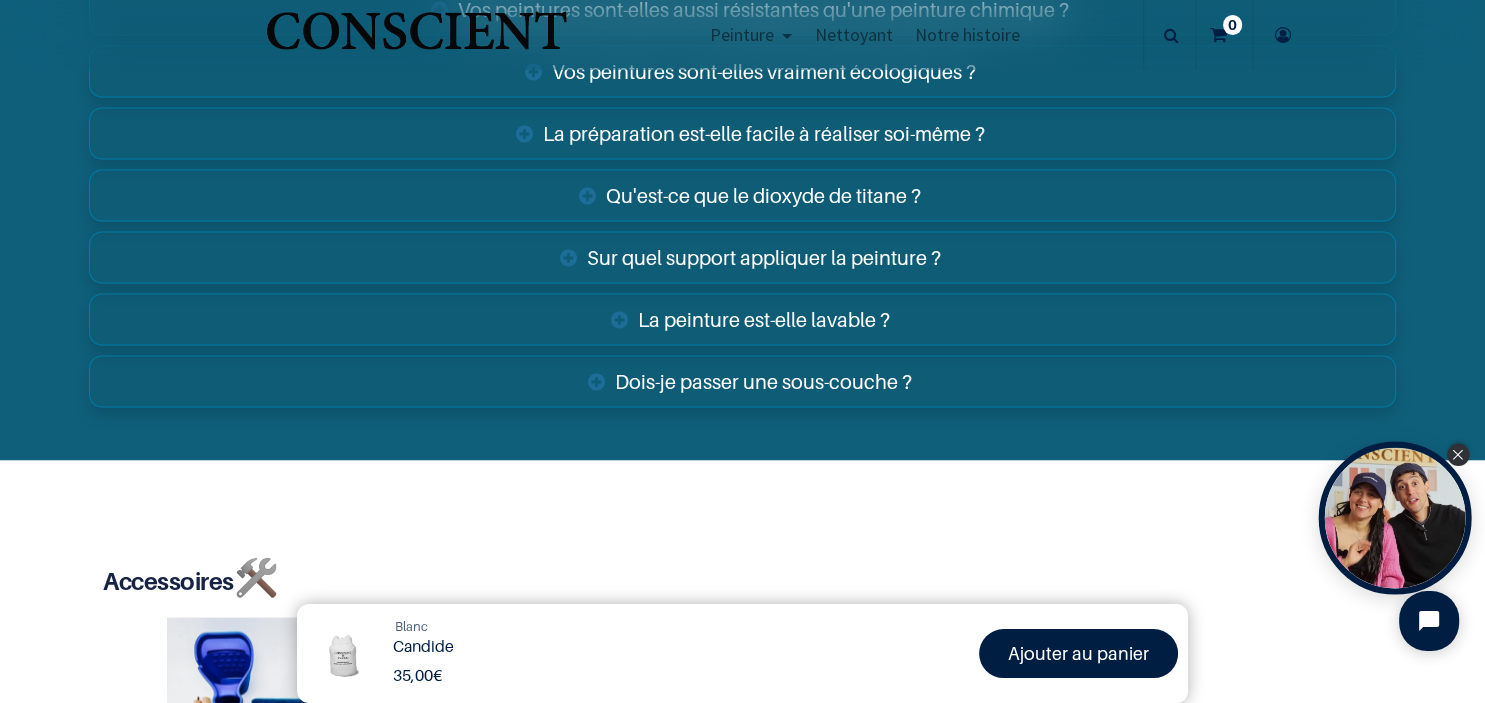 scroll, scrollTop: 3839, scrollLeft: 0, axis: vertical 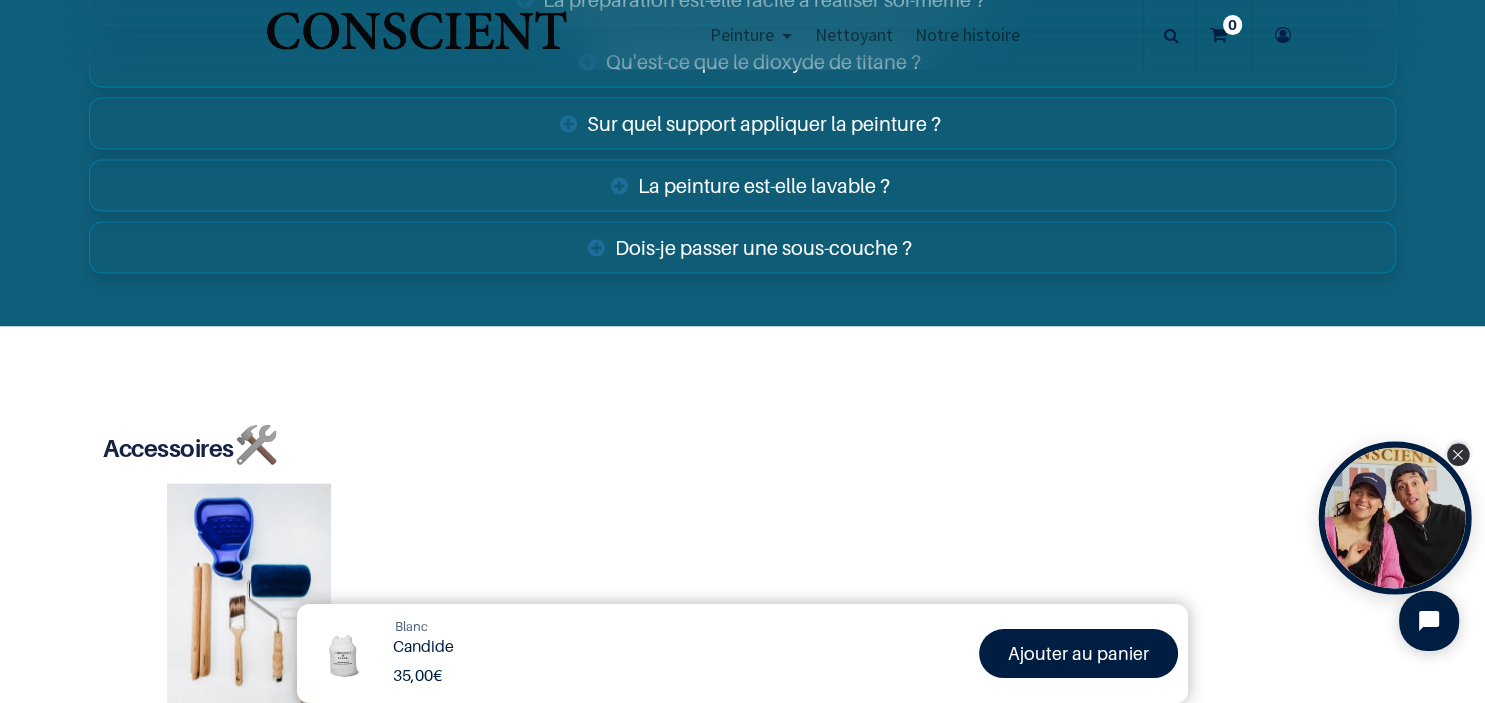 click 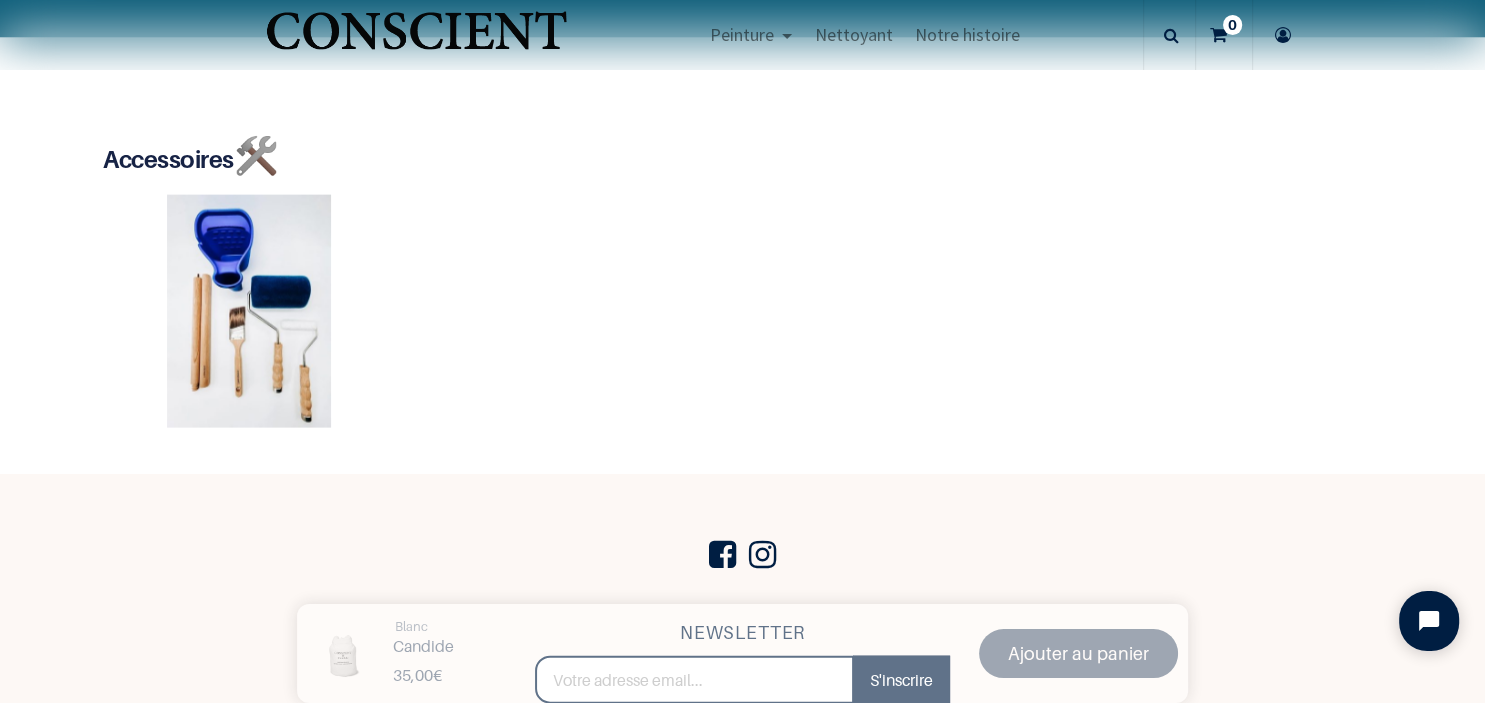 scroll, scrollTop: 4185, scrollLeft: 0, axis: vertical 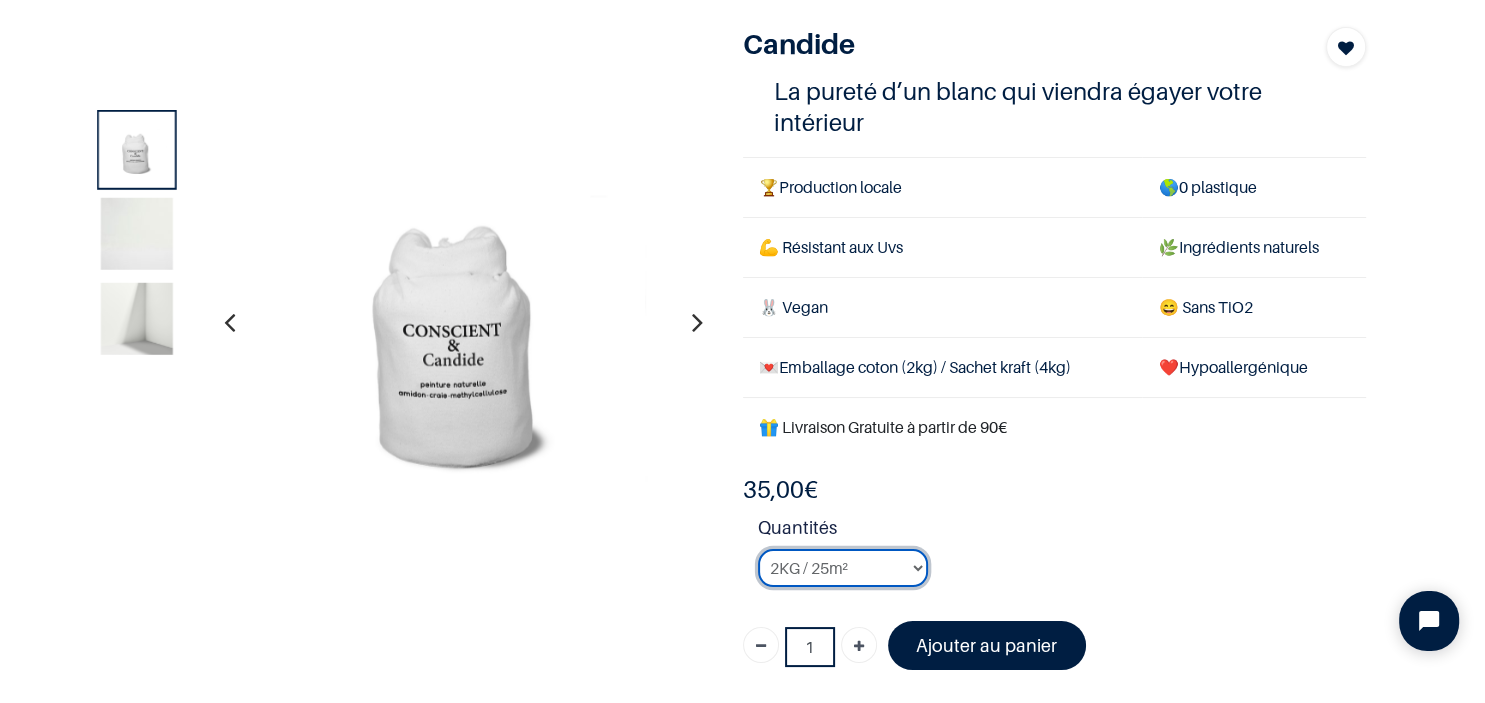 click on "2KG / 25m²
4KG / 50m²
8KG / 100m²
Testeur" at bounding box center [843, 568] 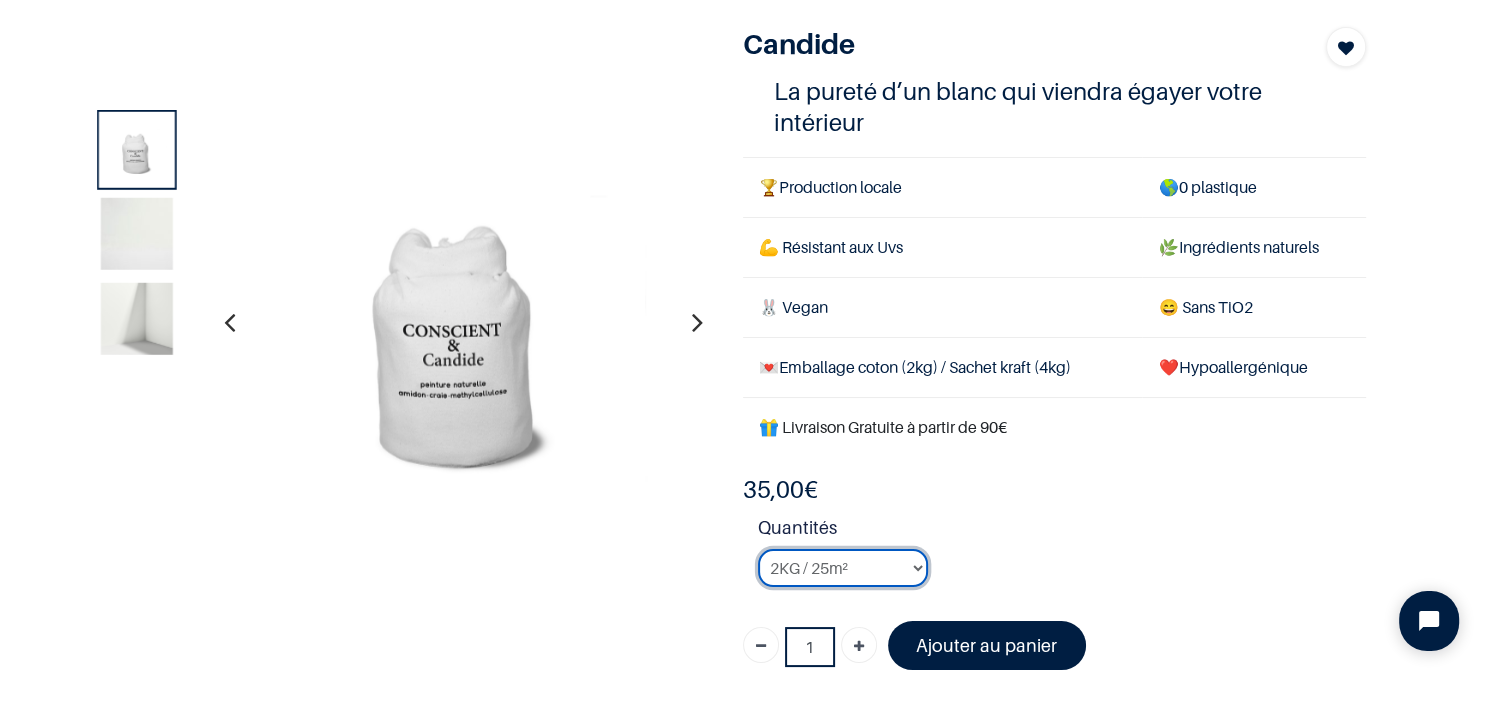 select on "3" 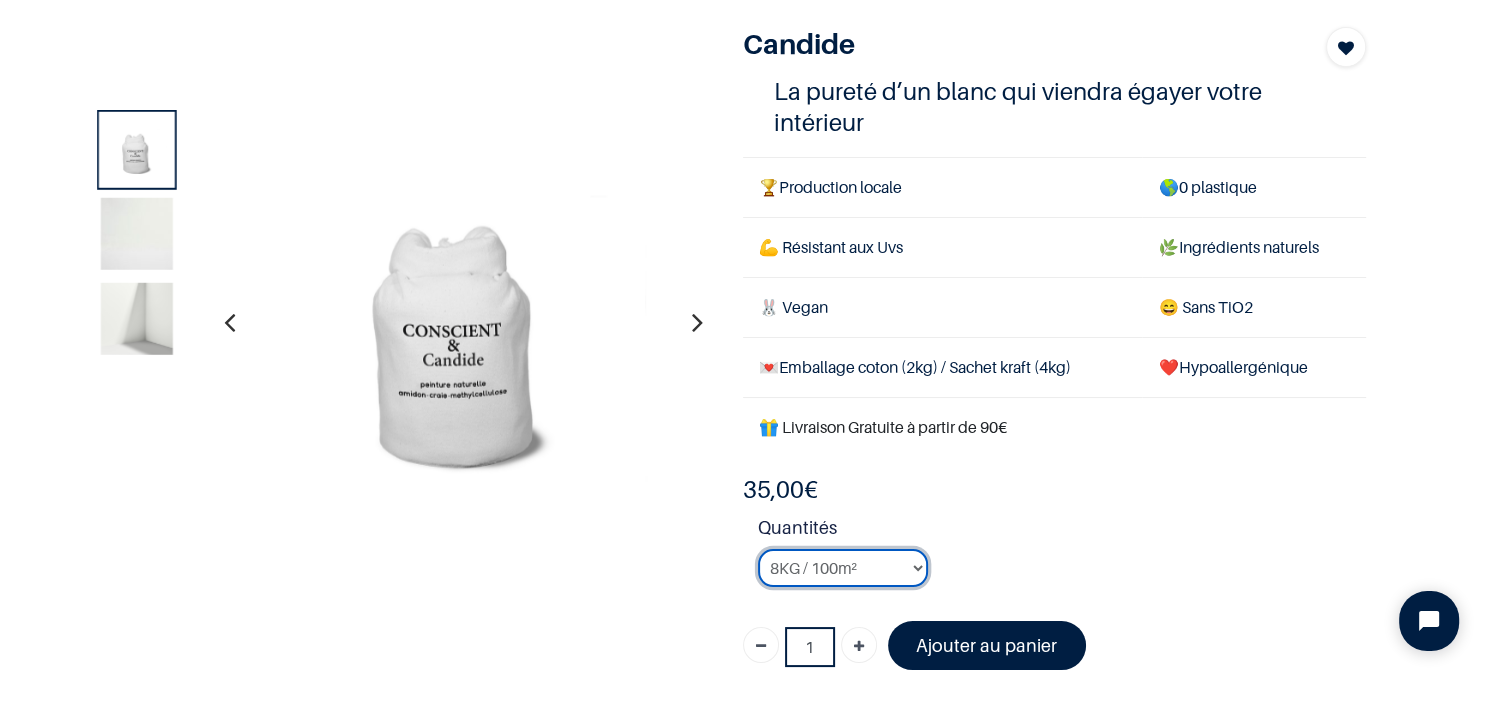 click on "8KG / 100m²" at bounding box center [0, 0] 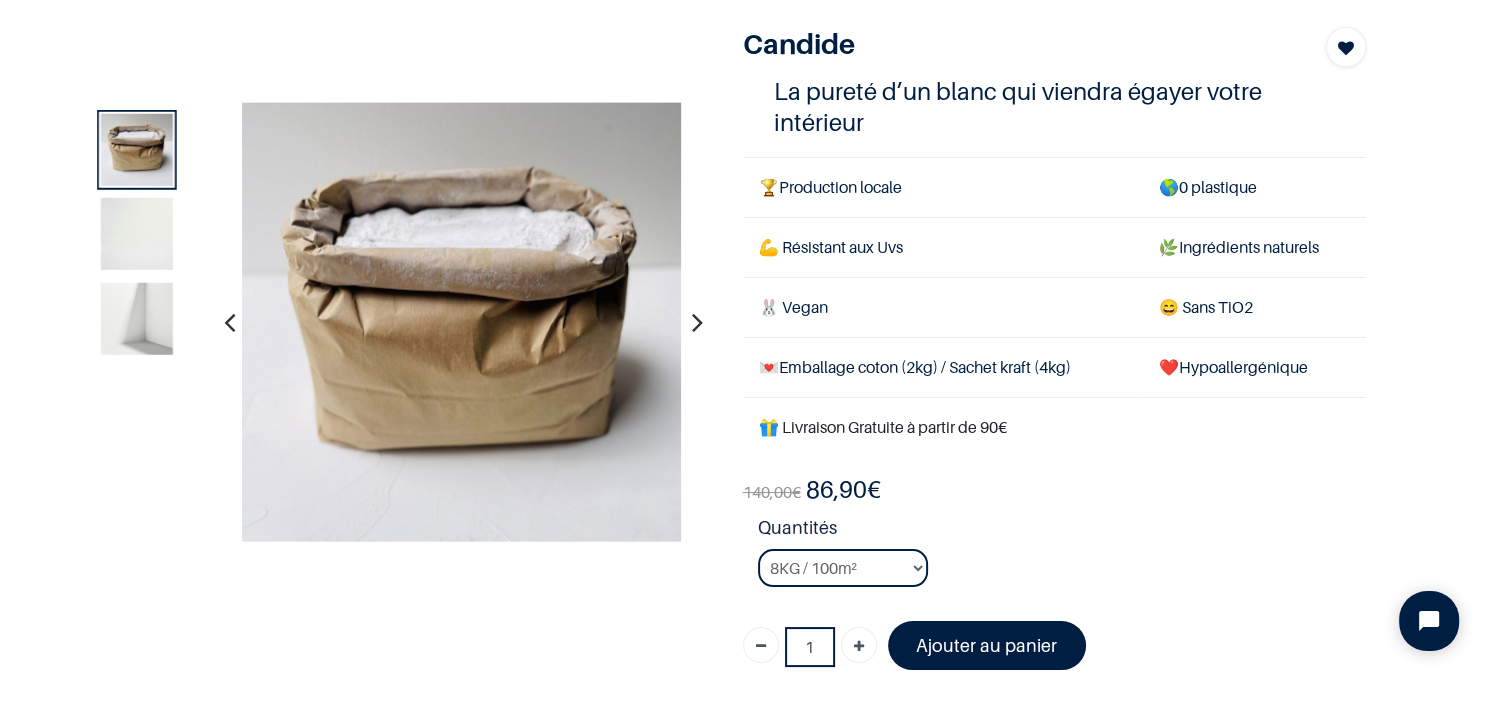 click at bounding box center [137, 319] 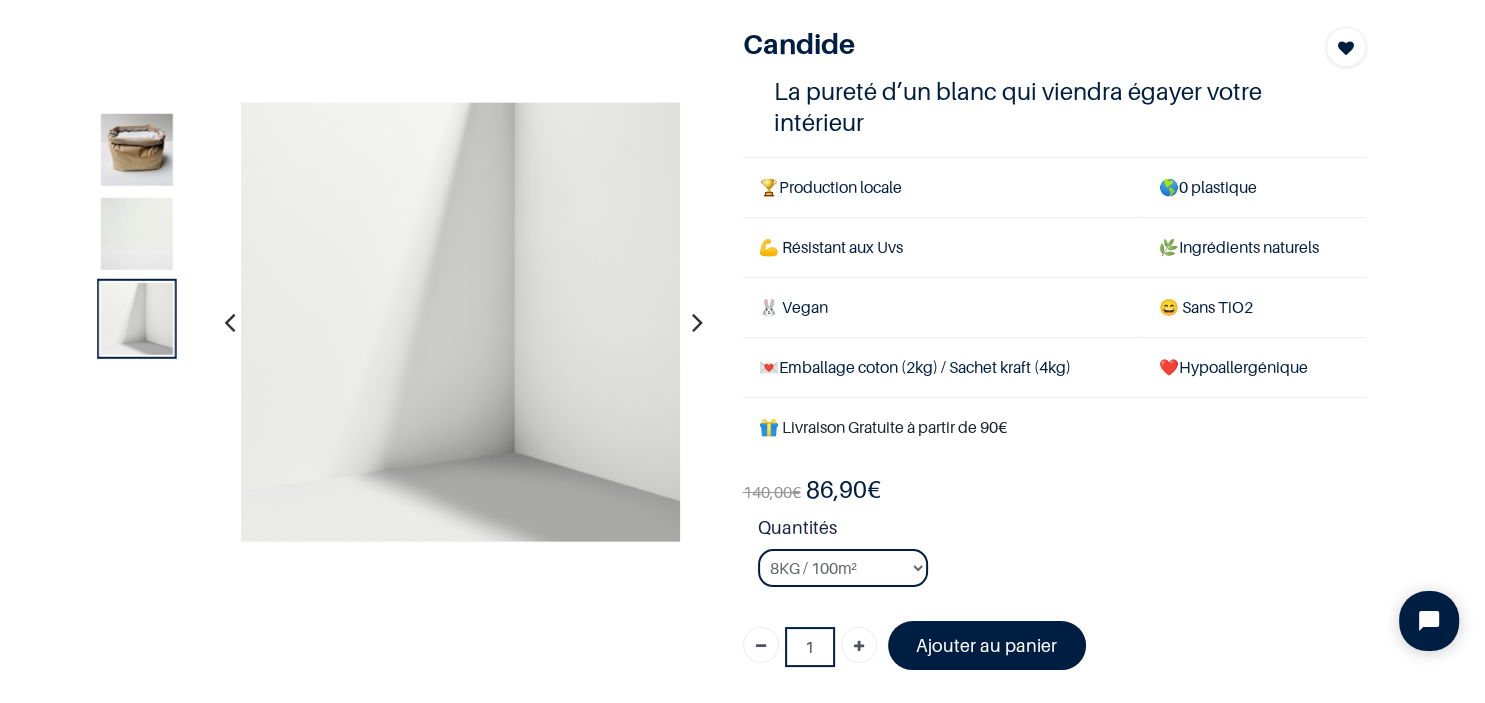 click at bounding box center (137, 234) 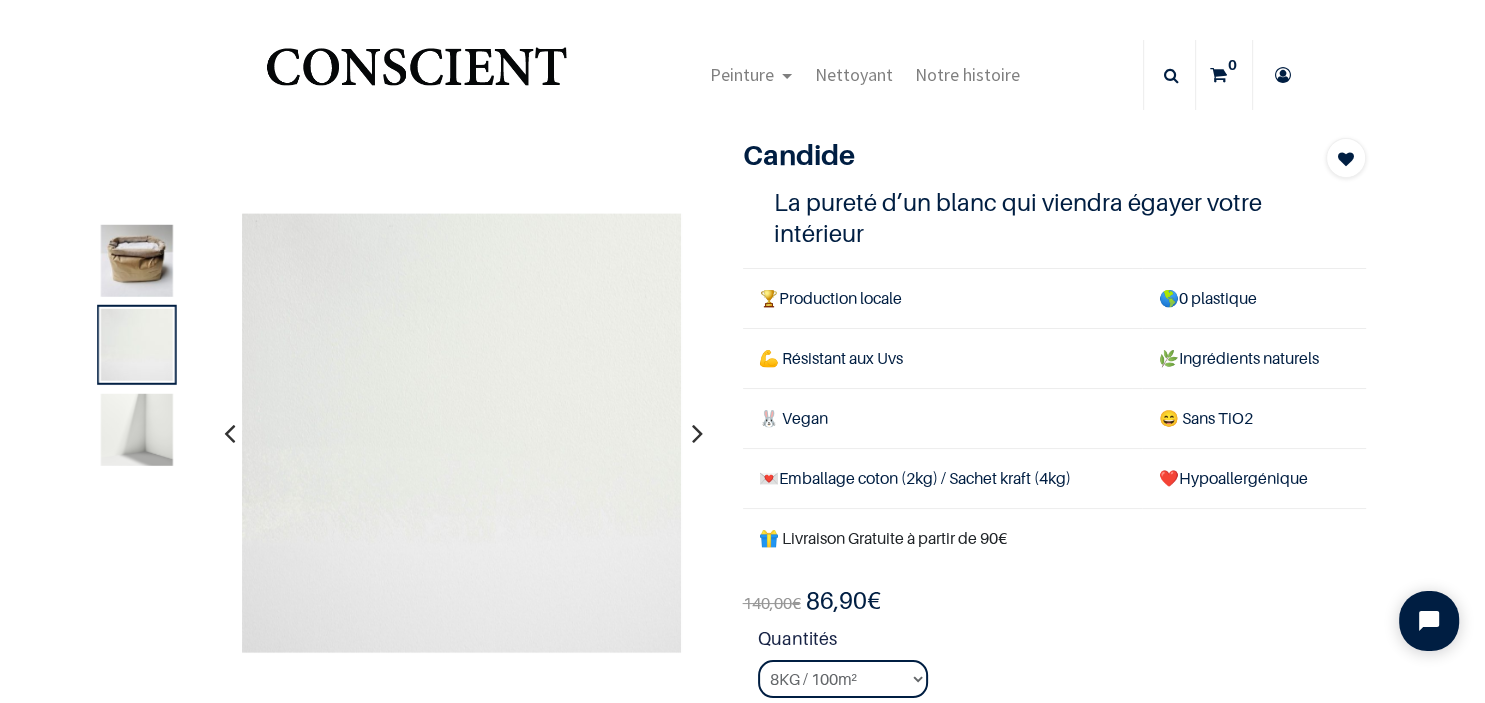 scroll, scrollTop: 0, scrollLeft: 0, axis: both 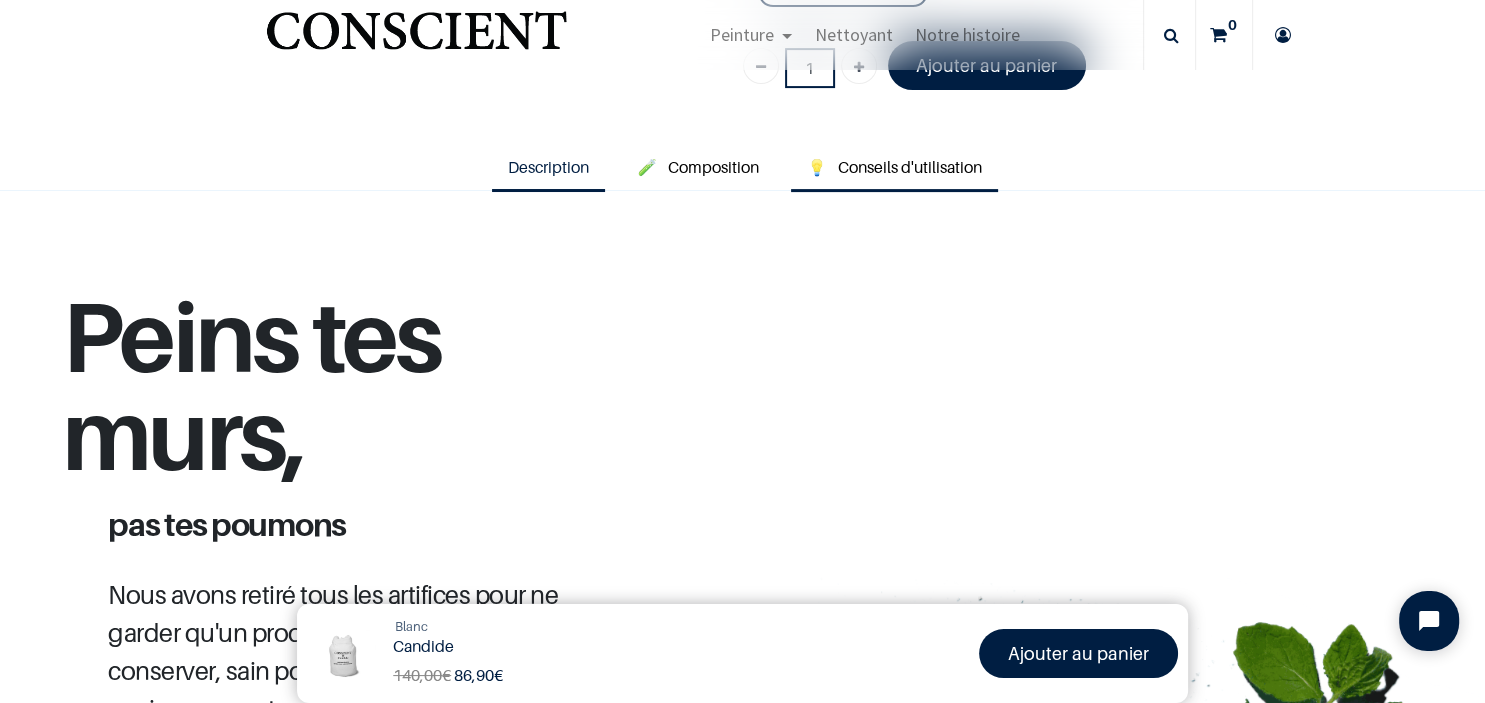 click on "Conseils d'utilisation" at bounding box center (910, 167) 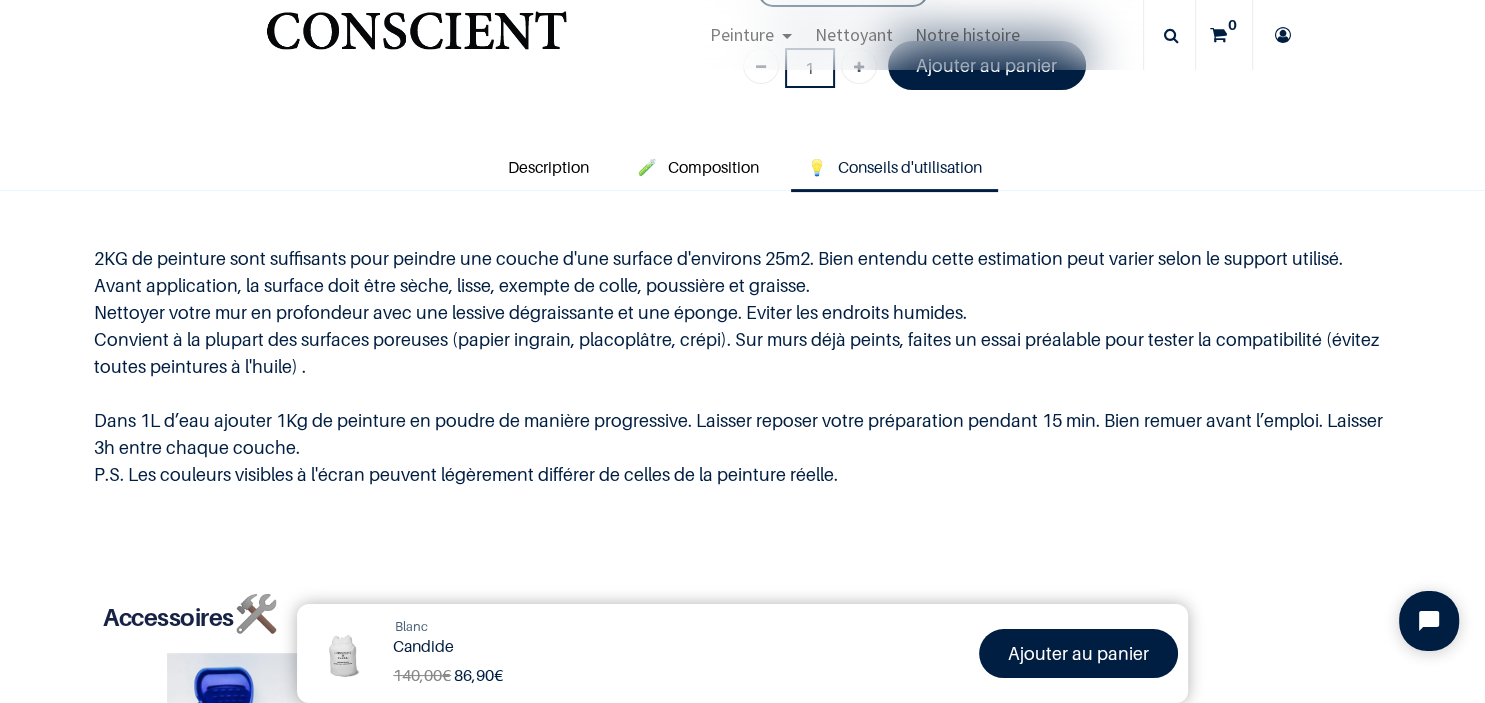 scroll, scrollTop: 115, scrollLeft: 0, axis: vertical 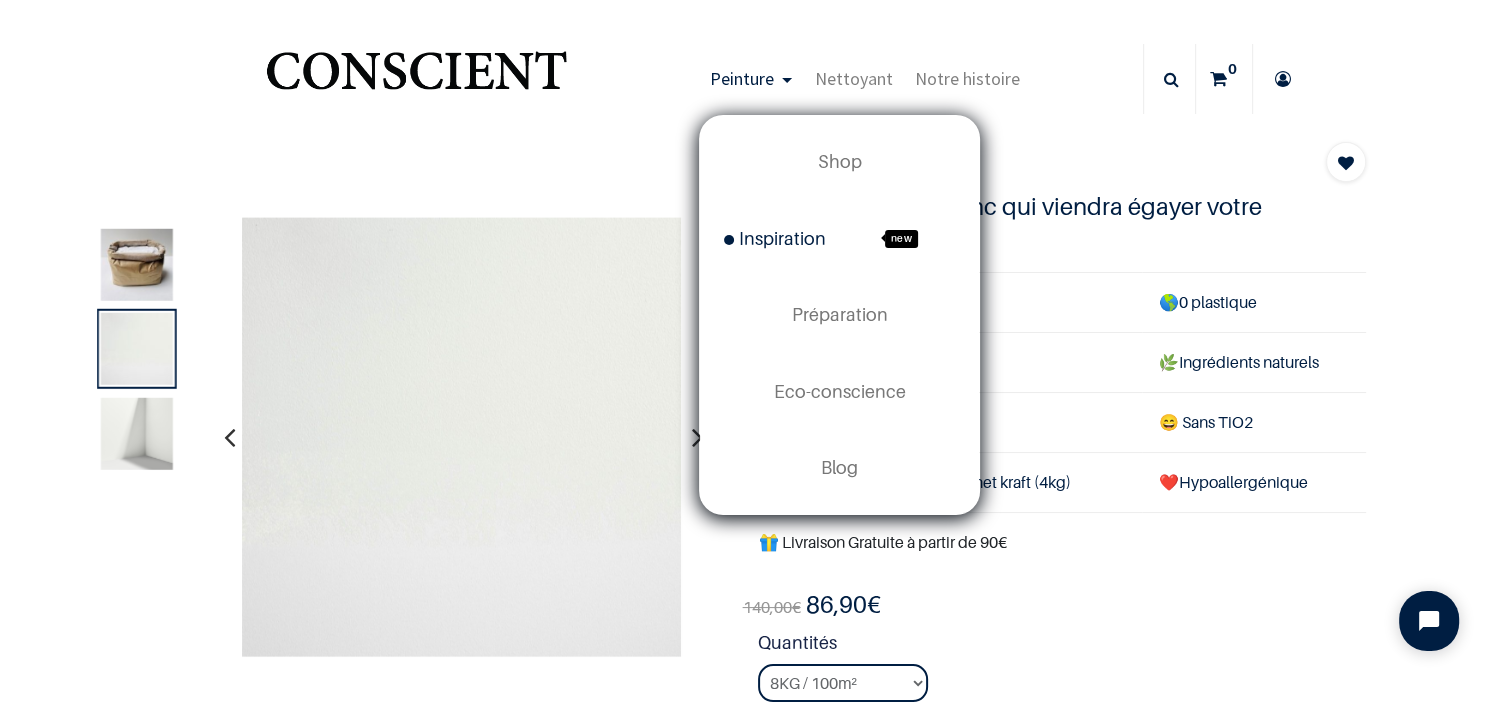 click on "Inspiration" at bounding box center (775, 238) 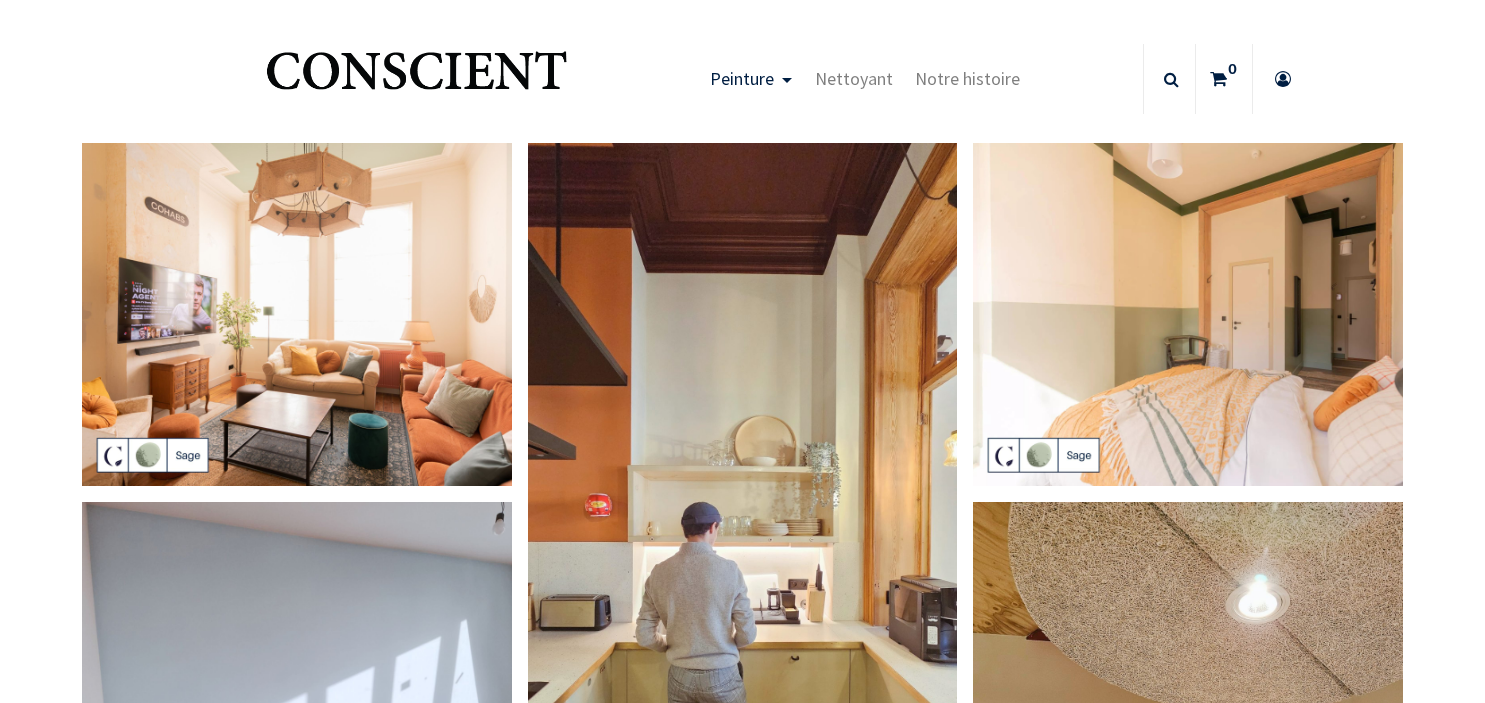 scroll, scrollTop: 0, scrollLeft: 0, axis: both 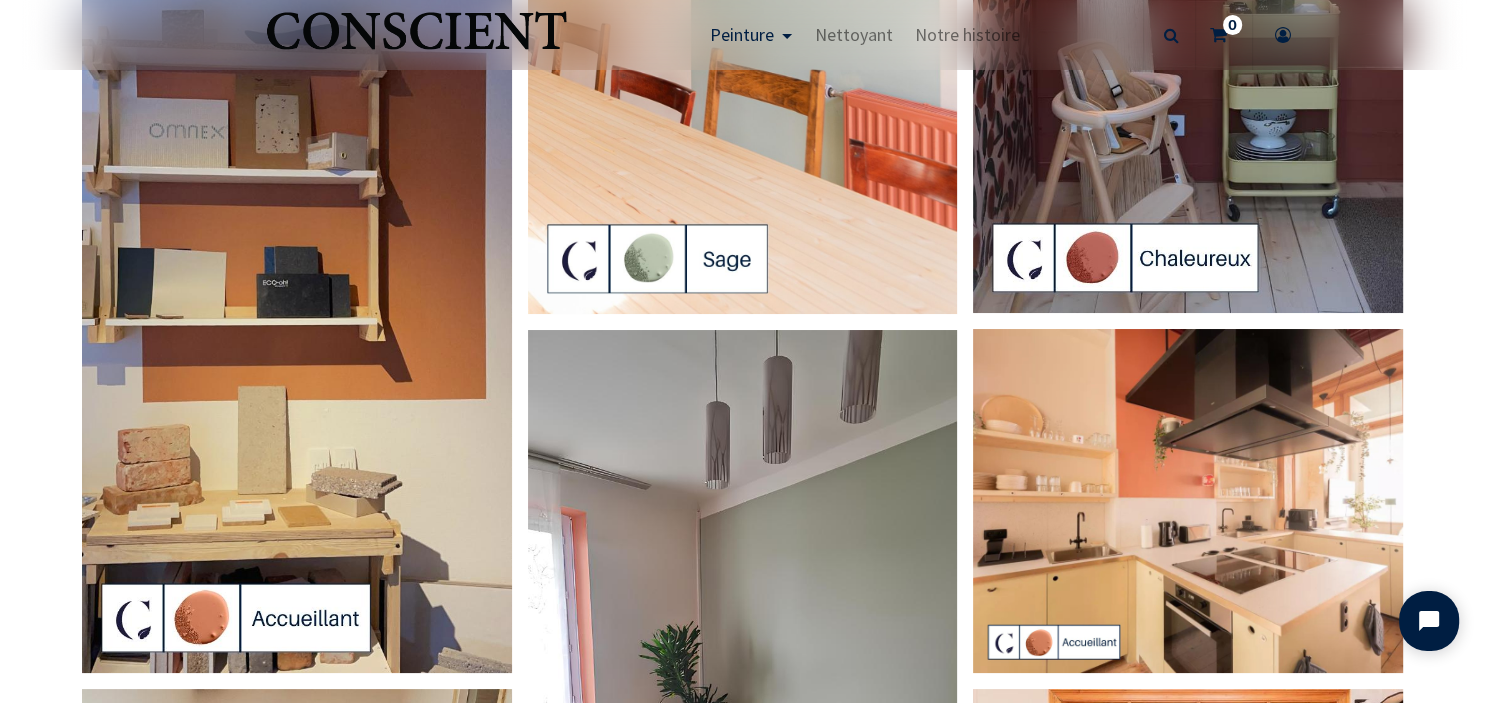 click at bounding box center (743, -68) 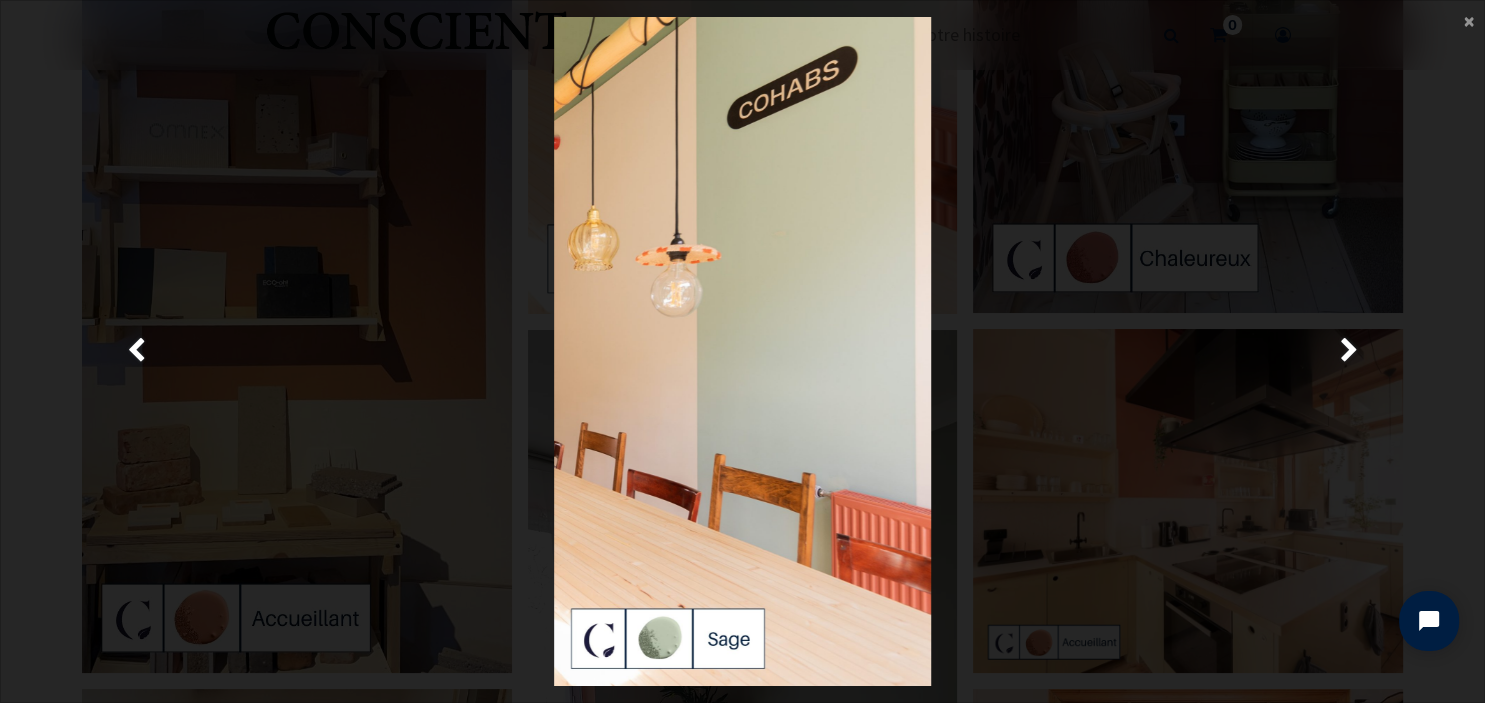 click at bounding box center (742, 352) 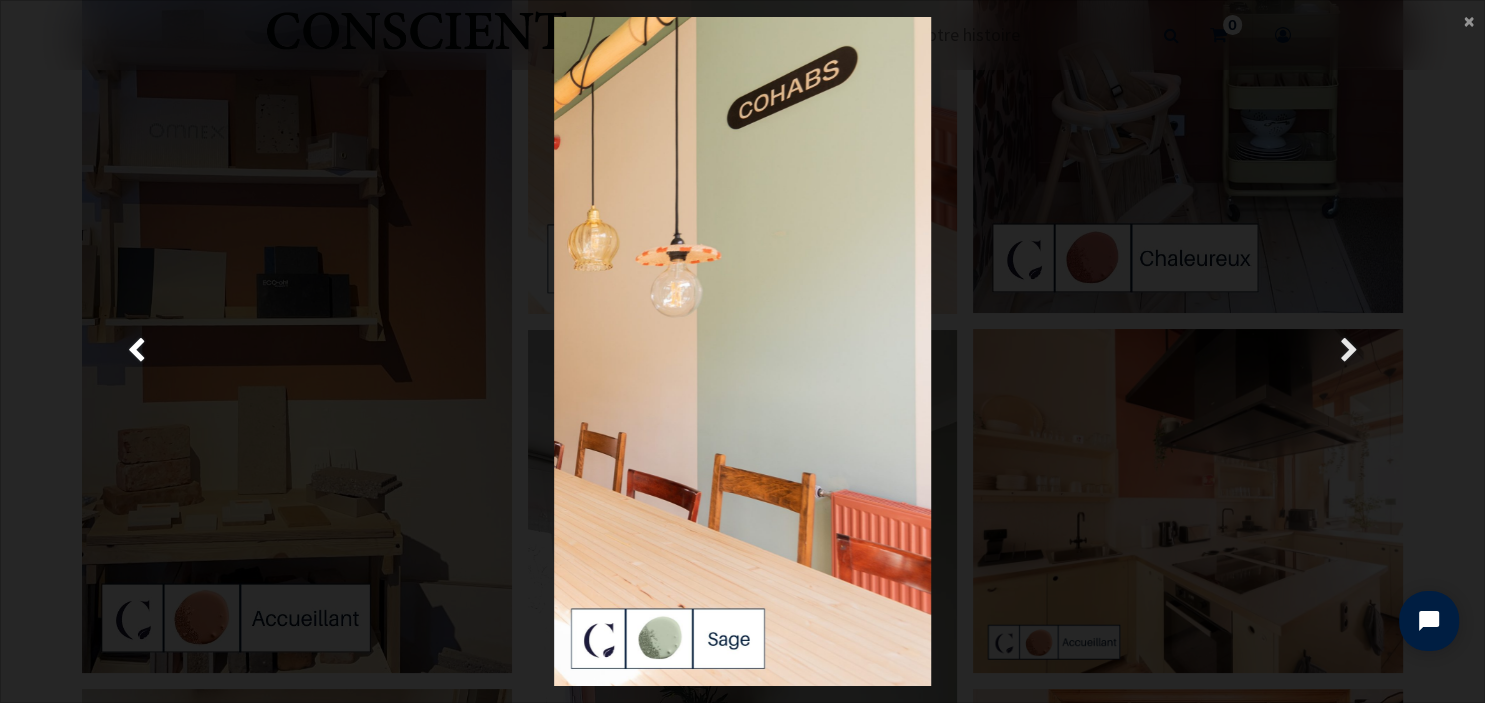 click at bounding box center (1348, 351) 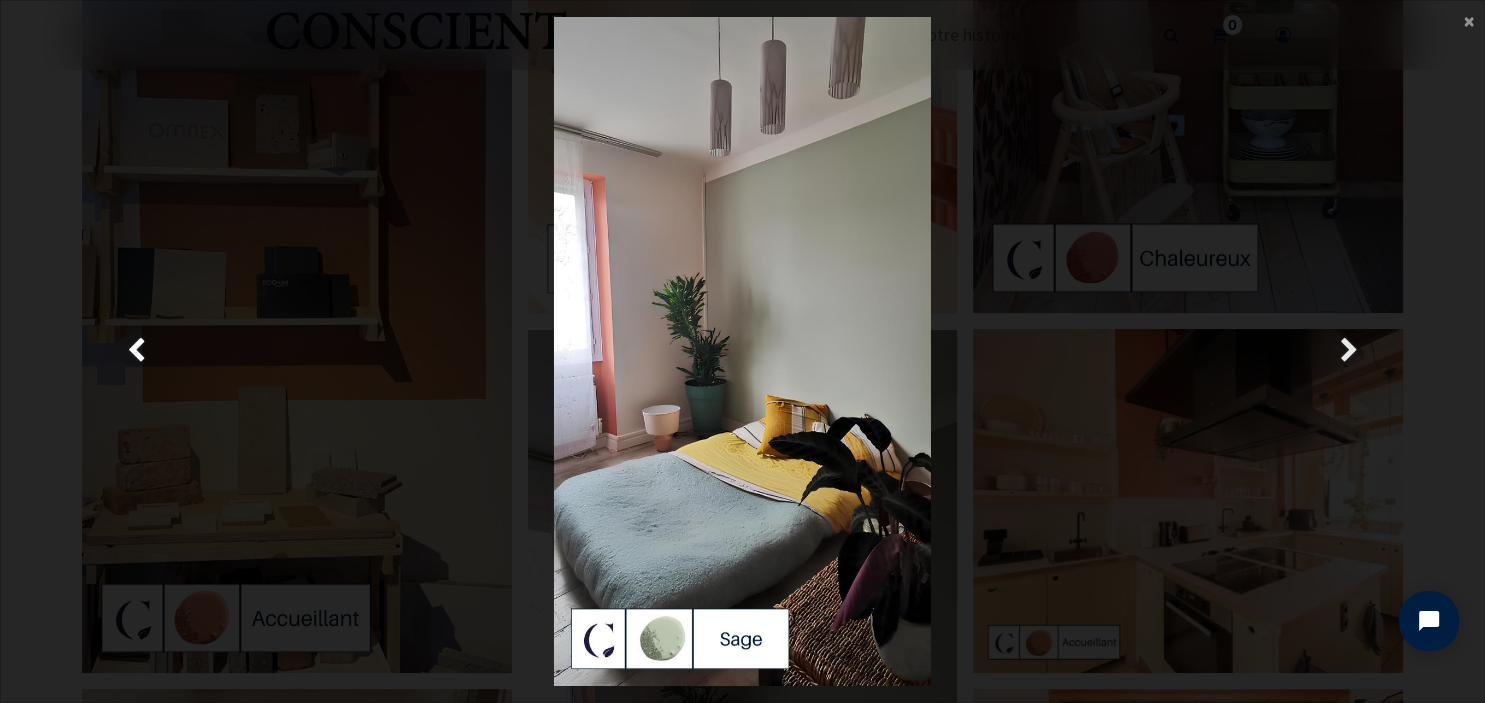 click at bounding box center (1348, 351) 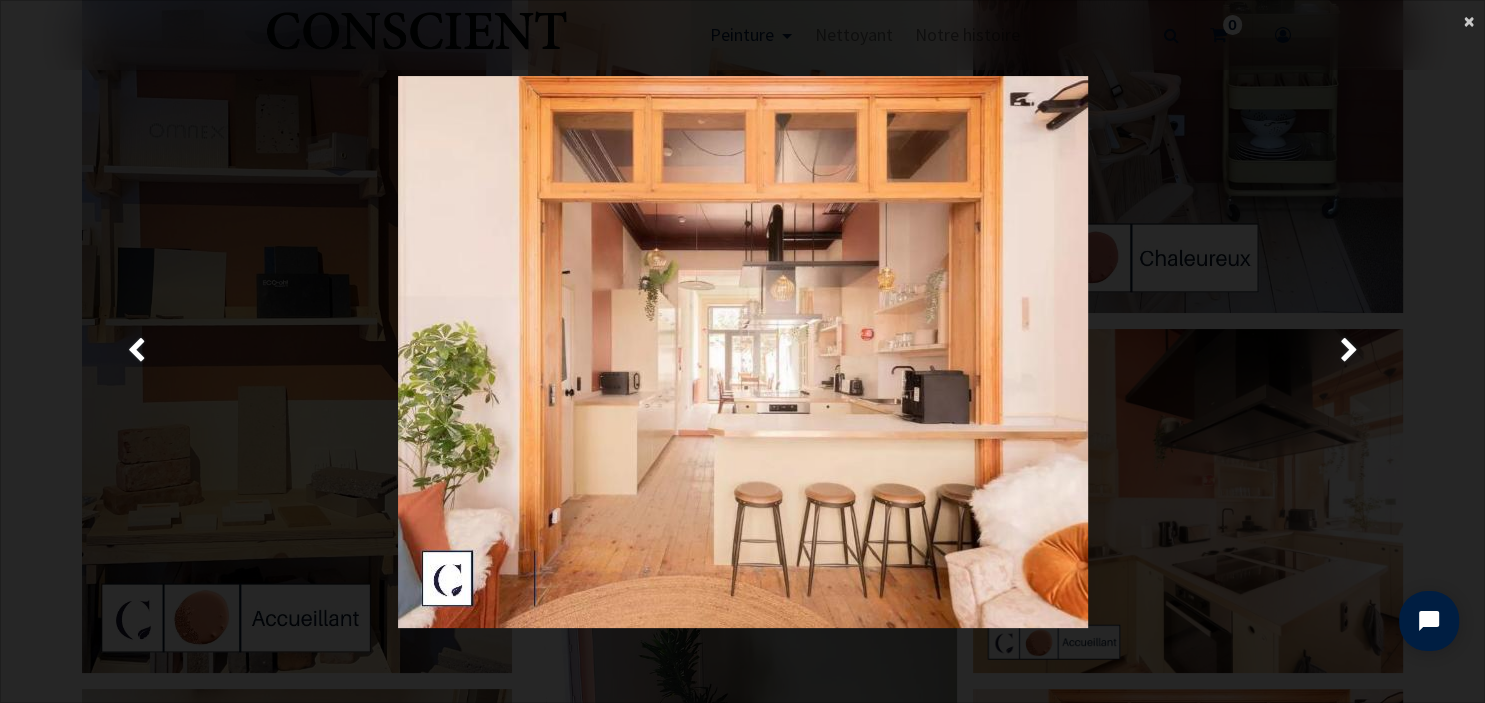 click on "×" at bounding box center [1469, 20] 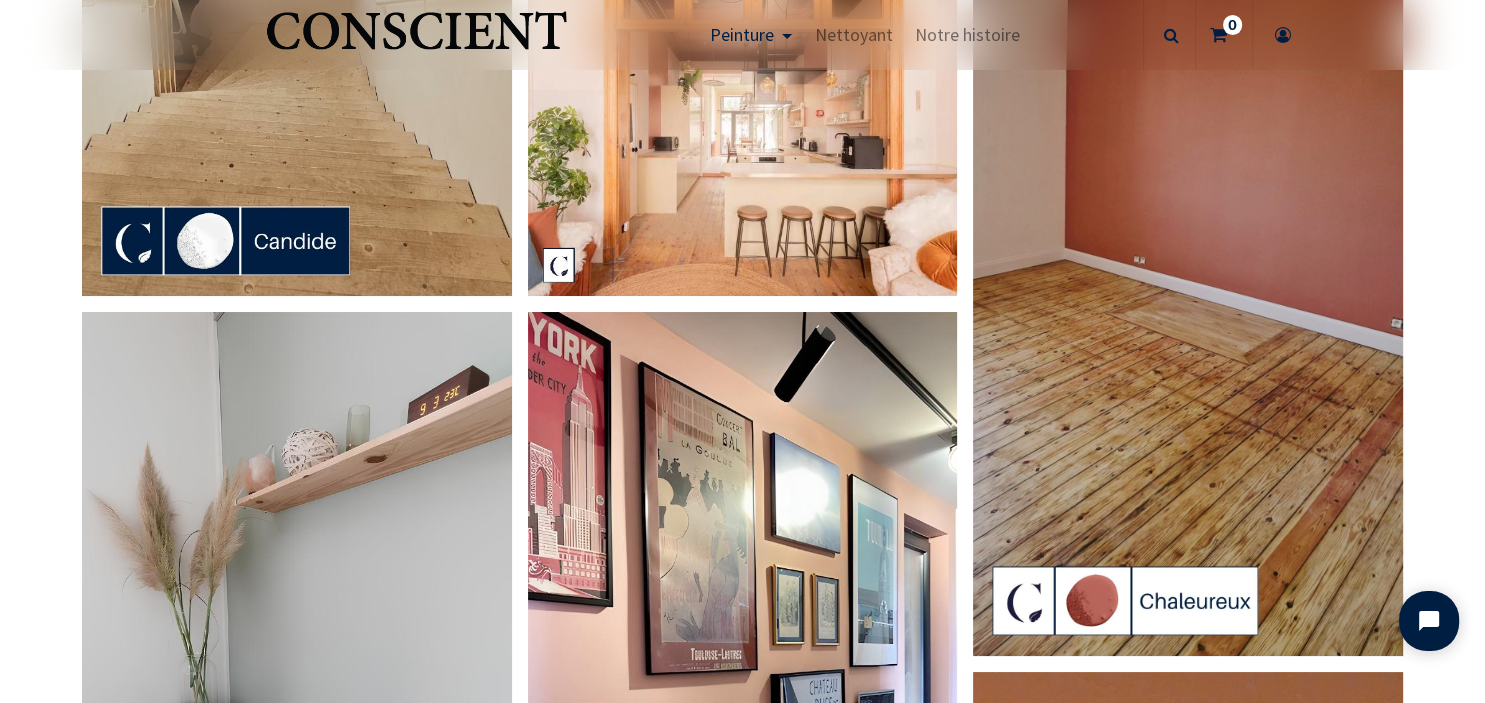 scroll, scrollTop: 2765, scrollLeft: 0, axis: vertical 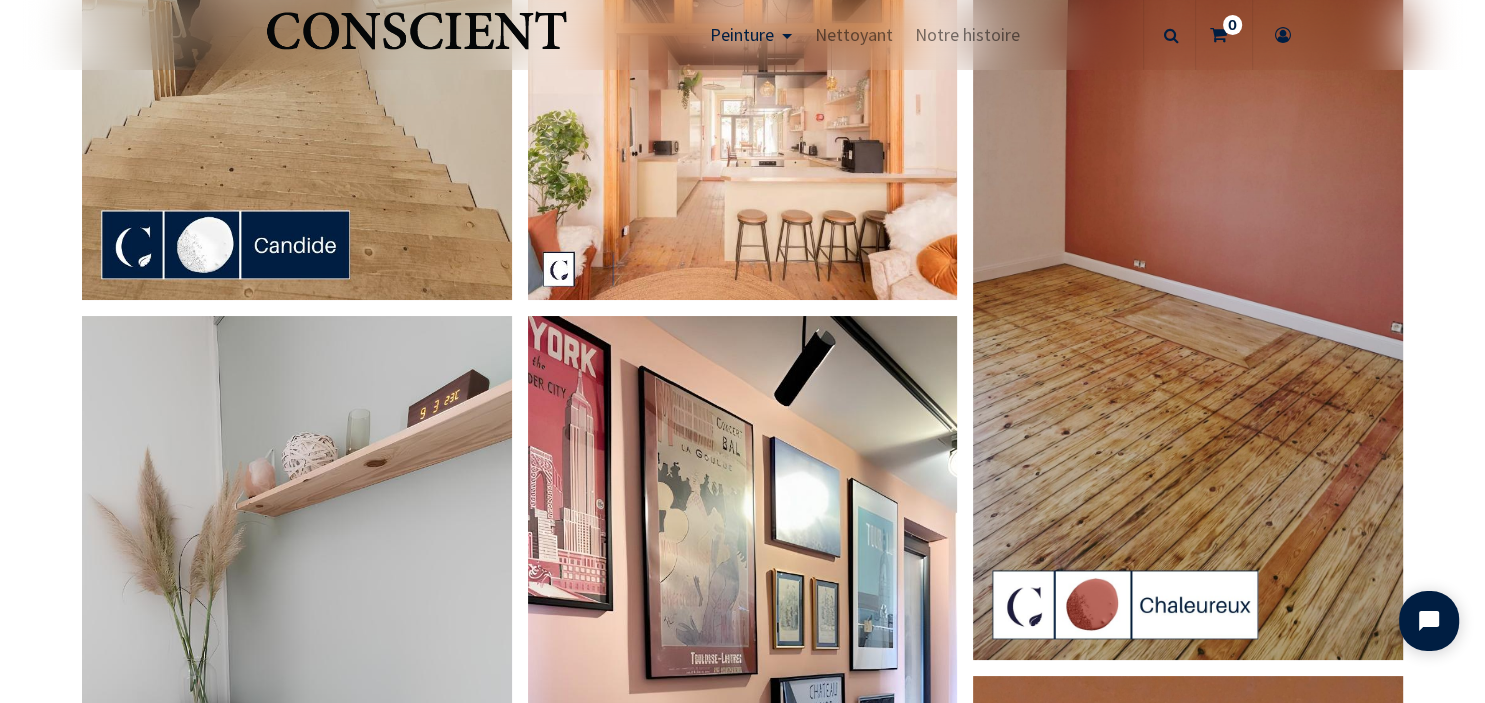 click at bounding box center [1188, 278] 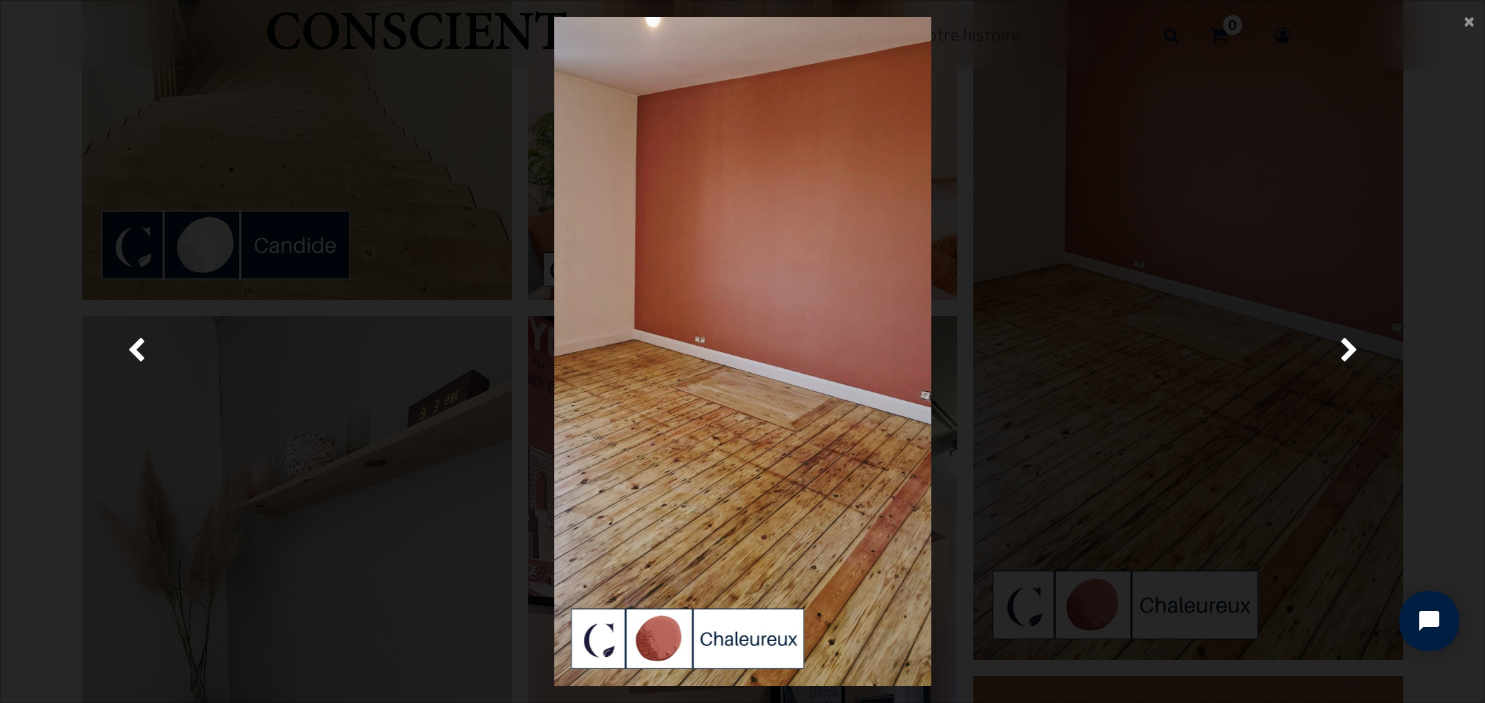 click on "× Fermer" at bounding box center (742, 351) 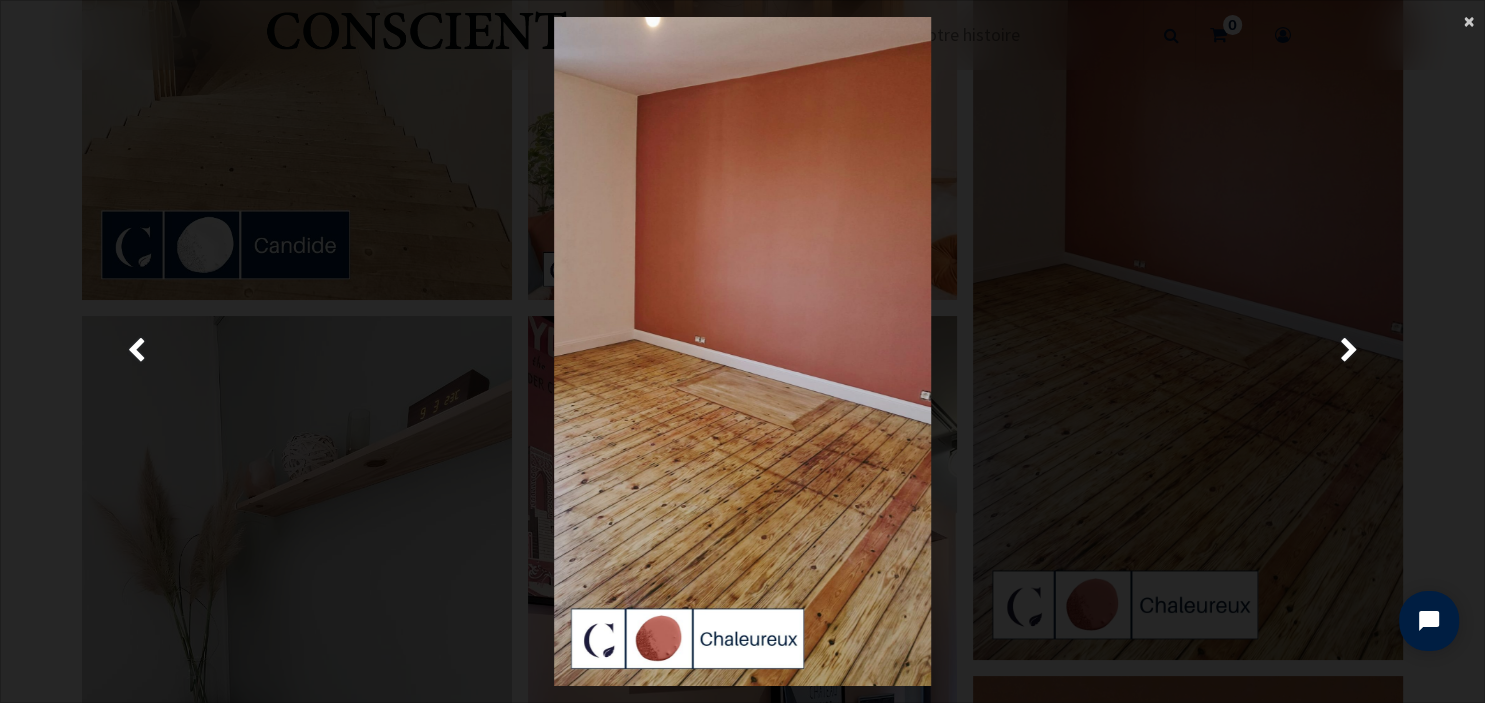 click on "×" at bounding box center [1469, 20] 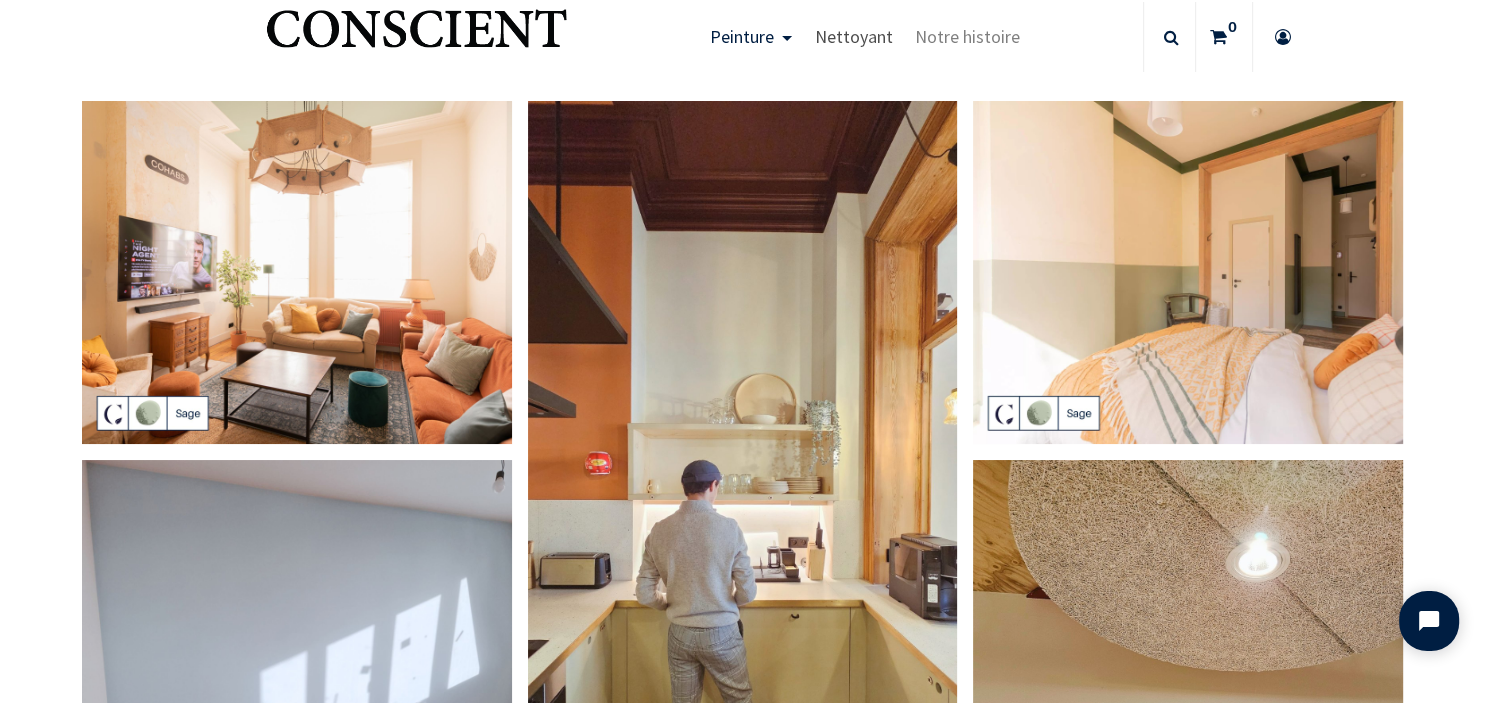 scroll, scrollTop: 0, scrollLeft: 0, axis: both 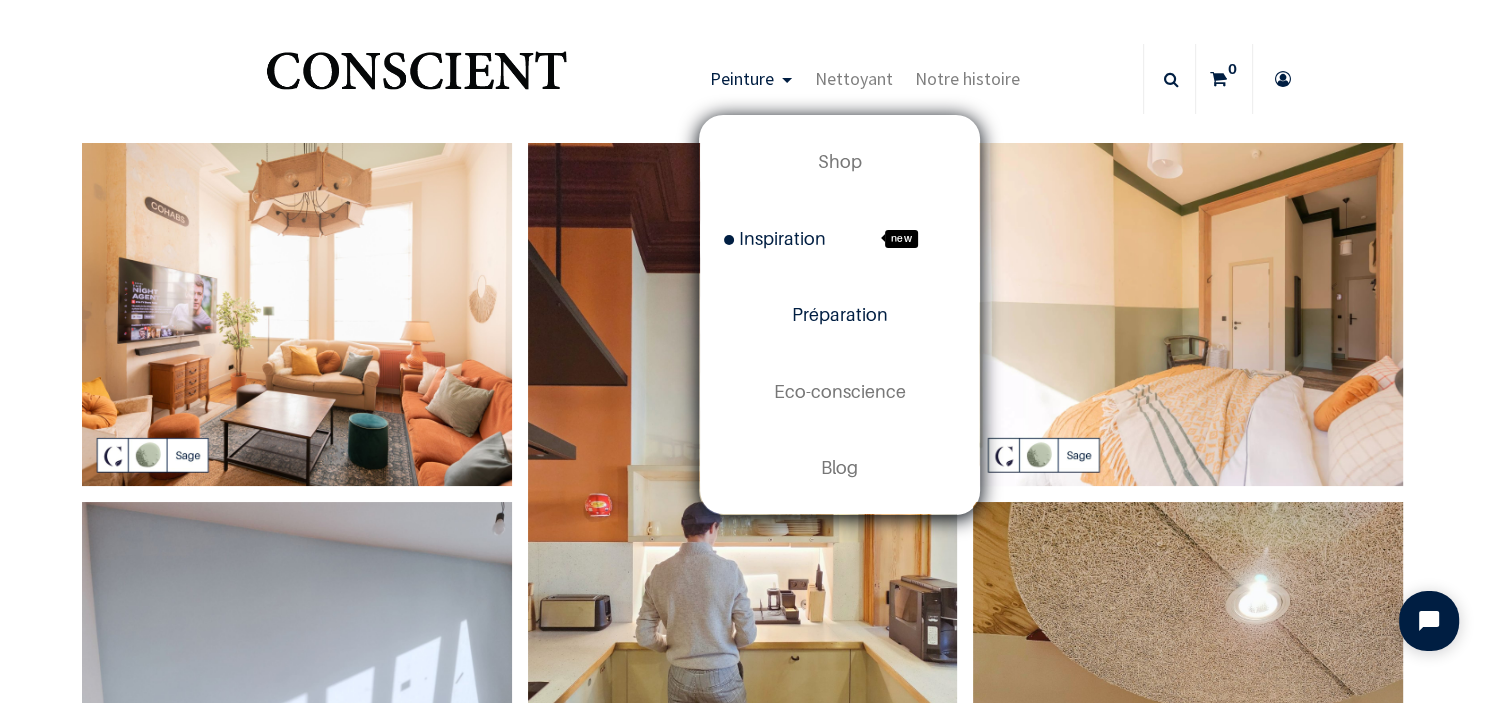 click on "Préparation" at bounding box center [840, 314] 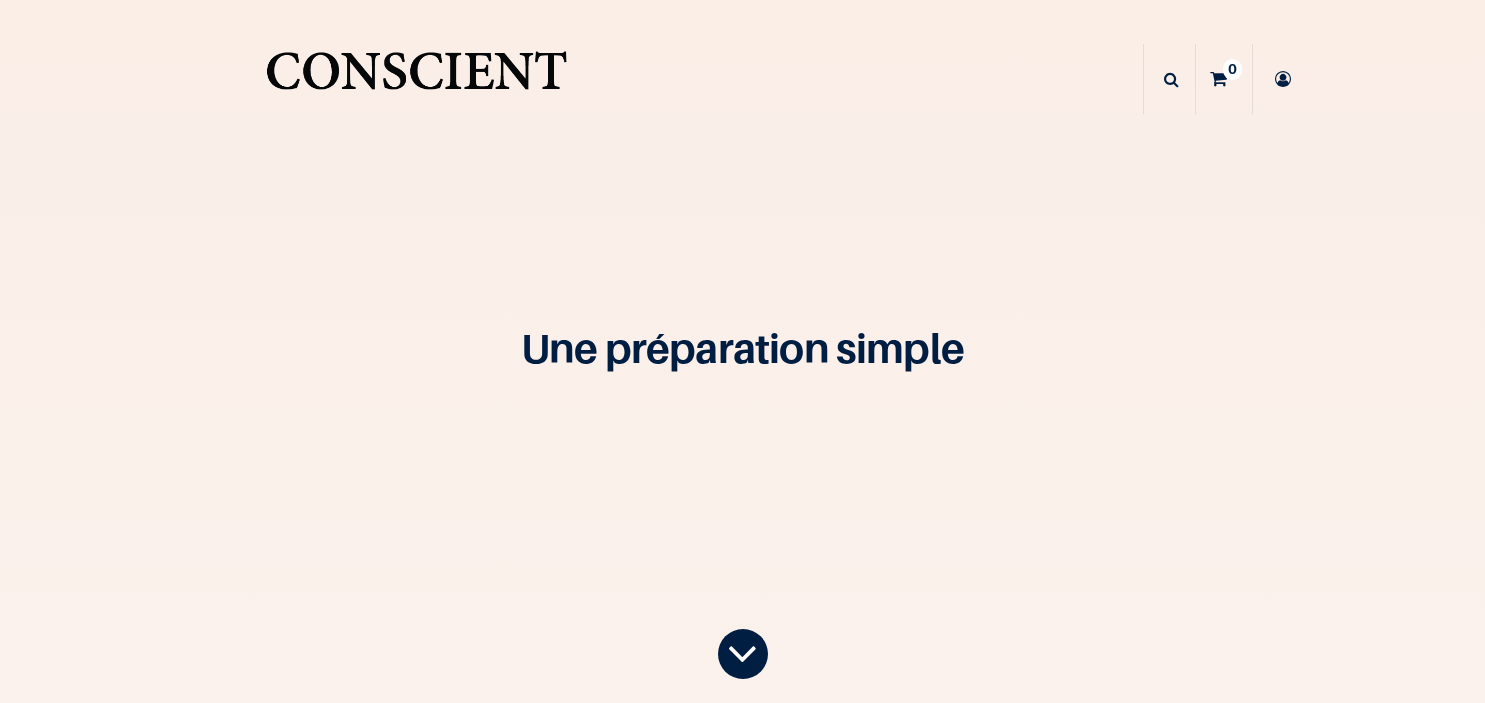 scroll, scrollTop: 0, scrollLeft: 0, axis: both 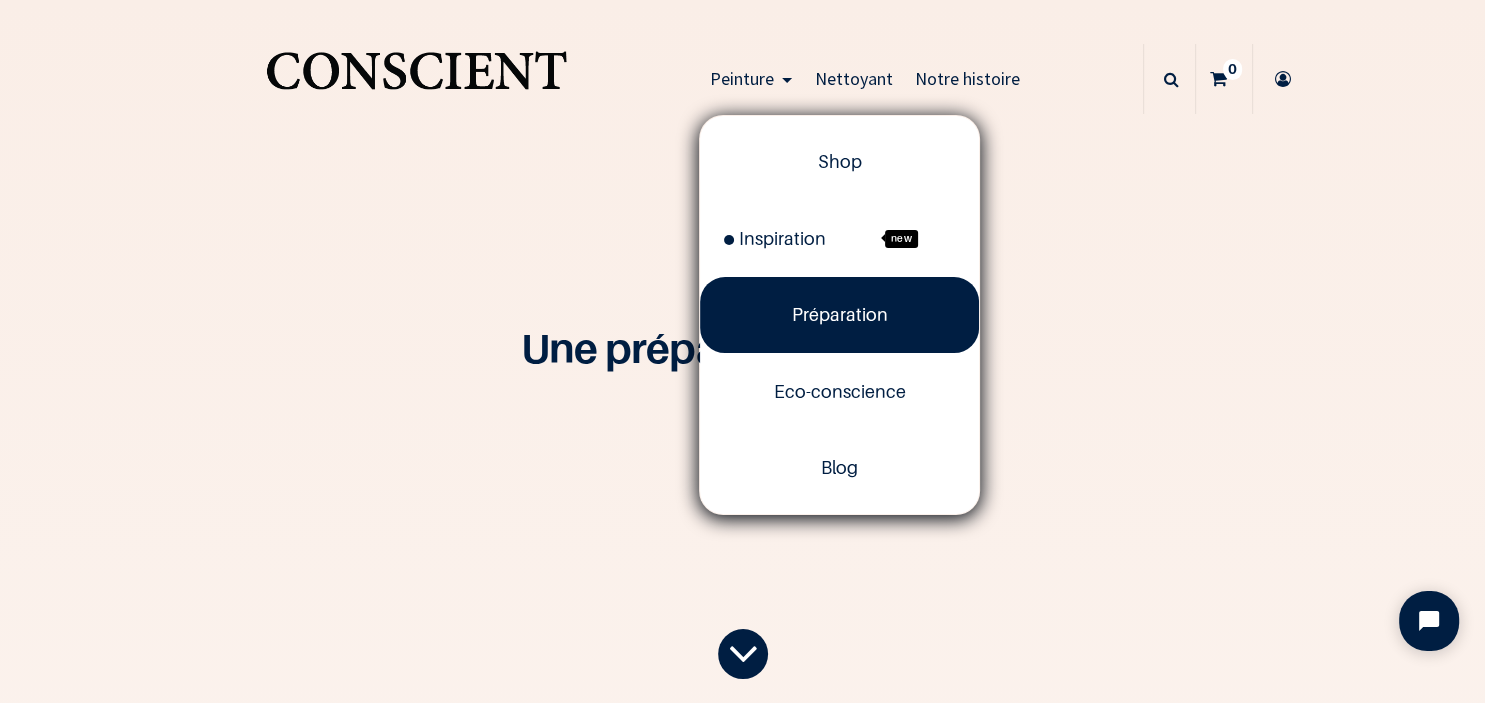 click on "Peinture" at bounding box center [750, 79] 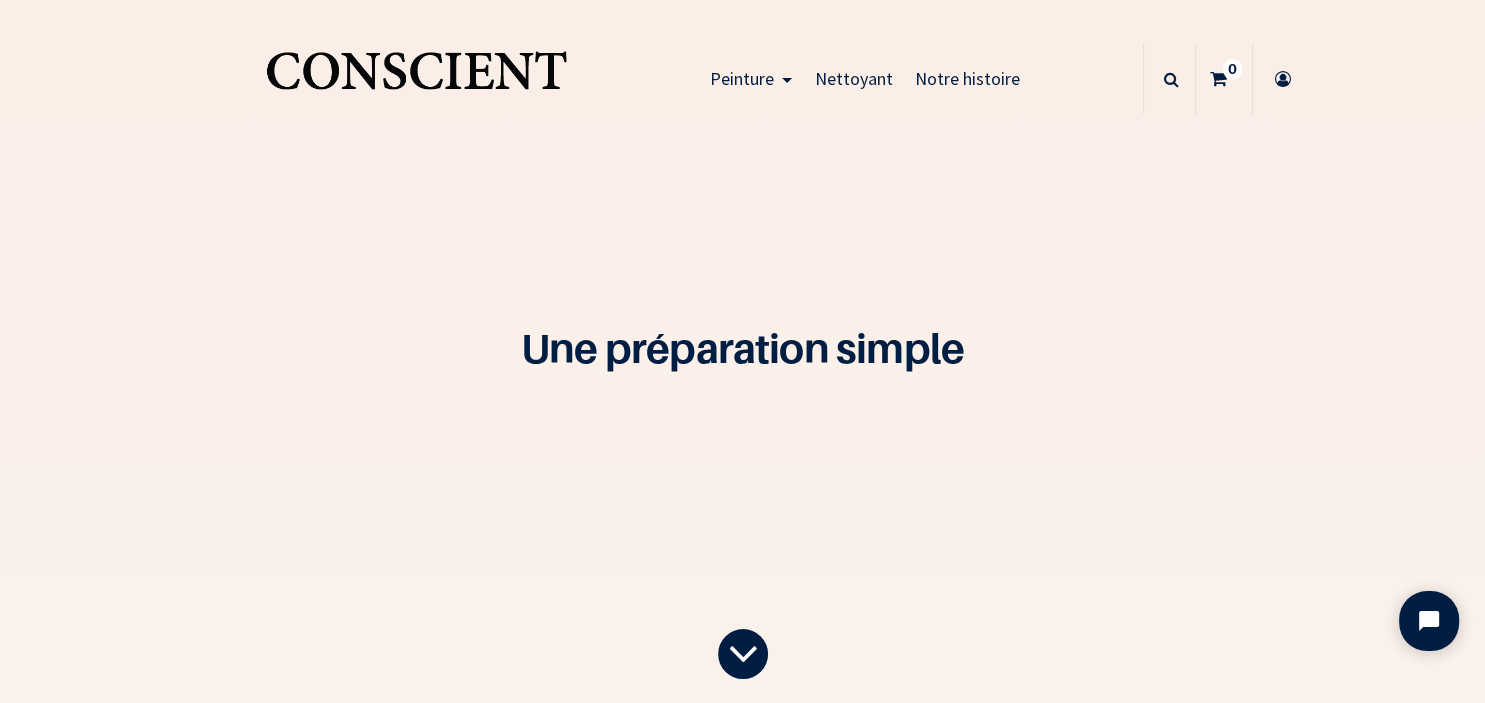 click on "Peinture" at bounding box center (750, 79) 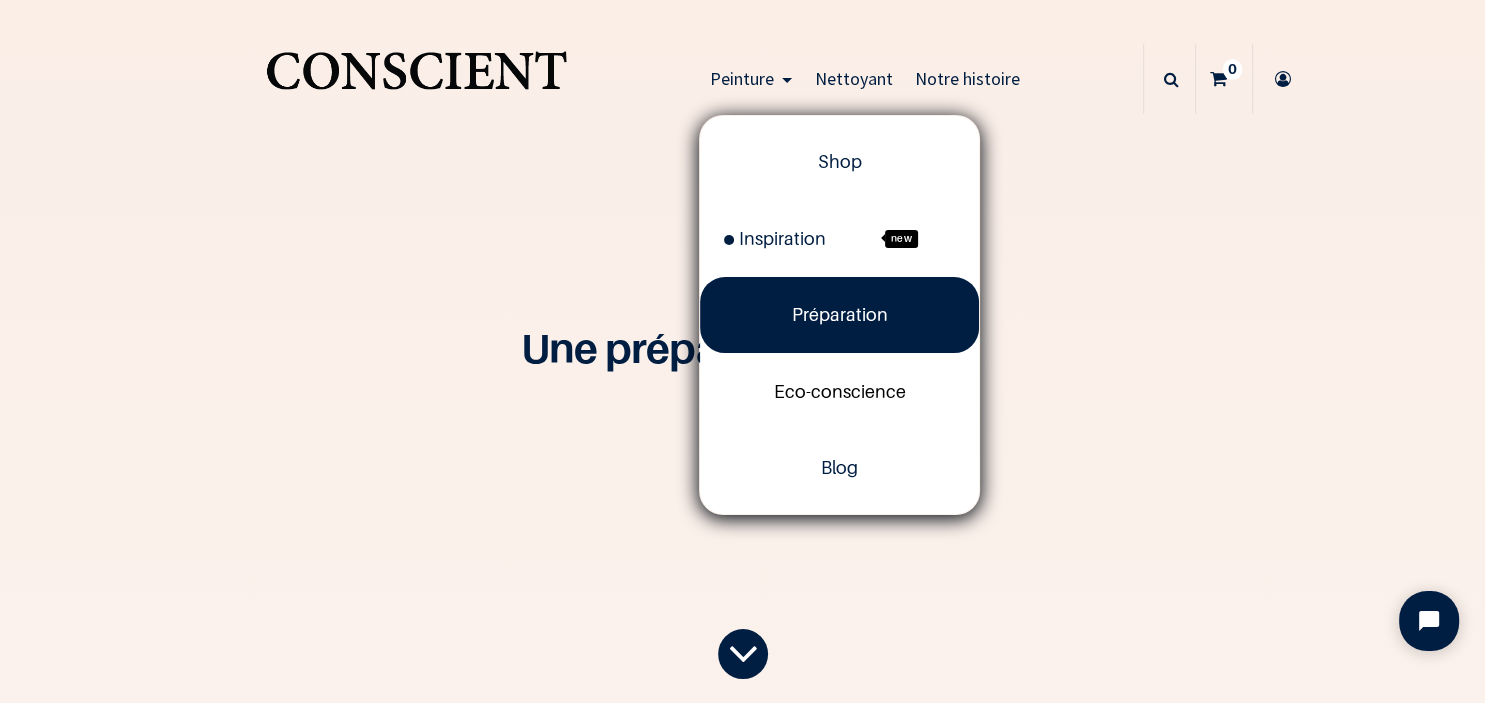 click on "Eco-conscience" at bounding box center [840, 391] 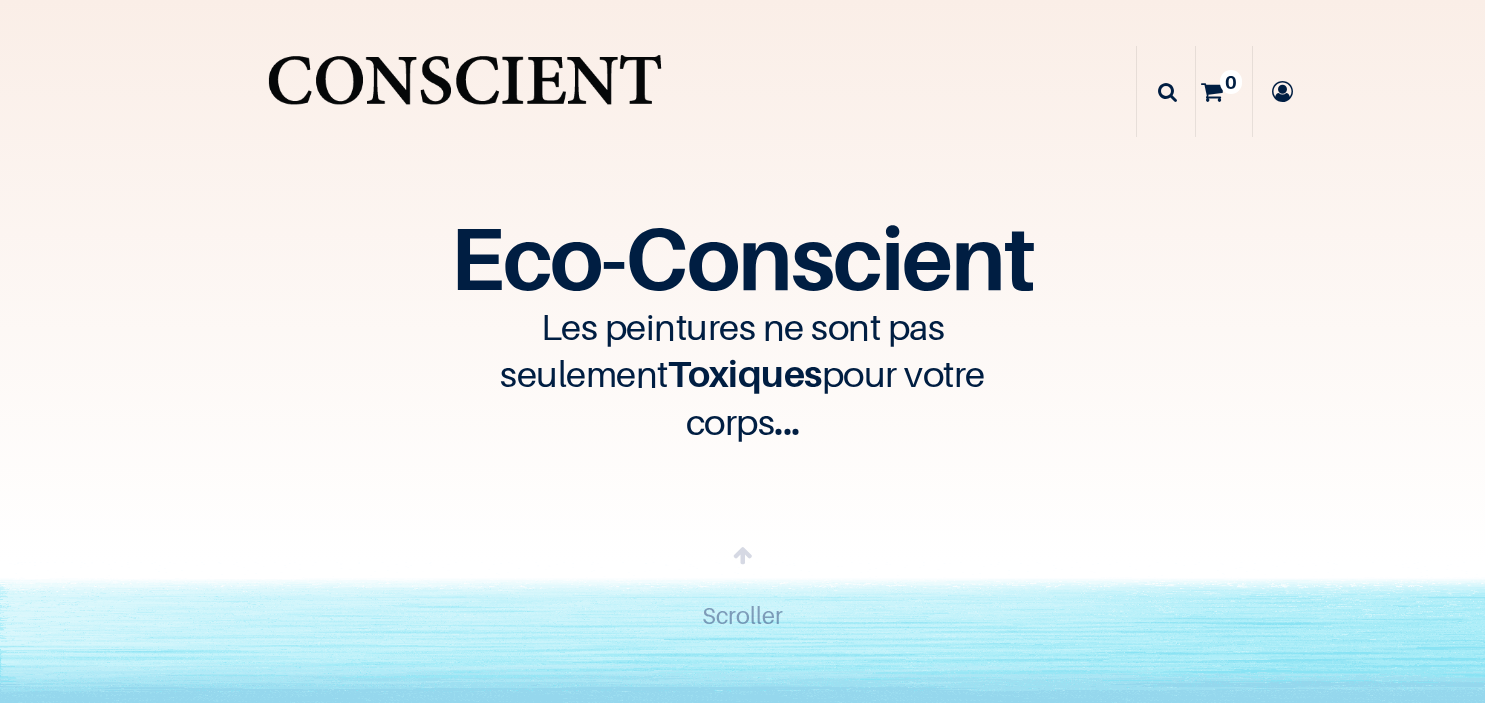 scroll, scrollTop: 0, scrollLeft: 0, axis: both 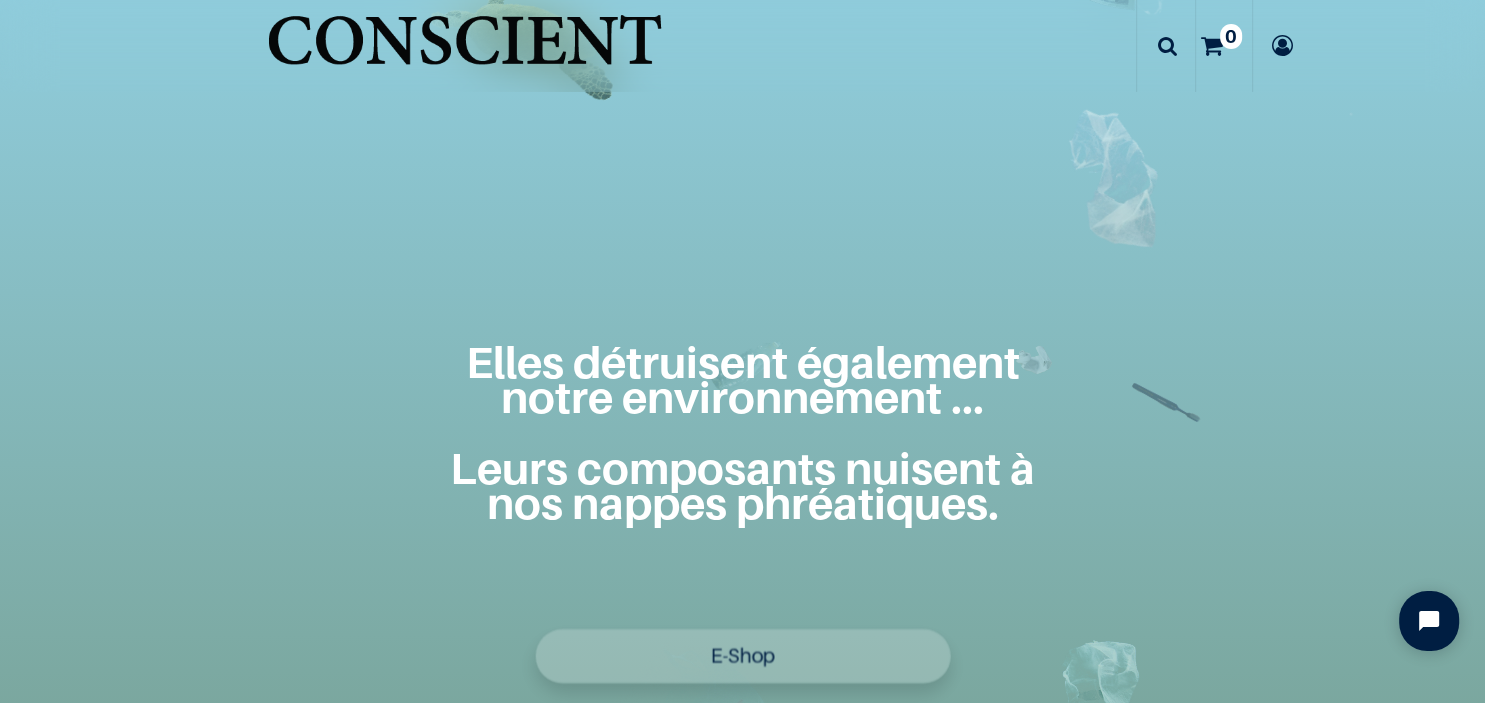 click on "E-Shop" at bounding box center (742, 656) 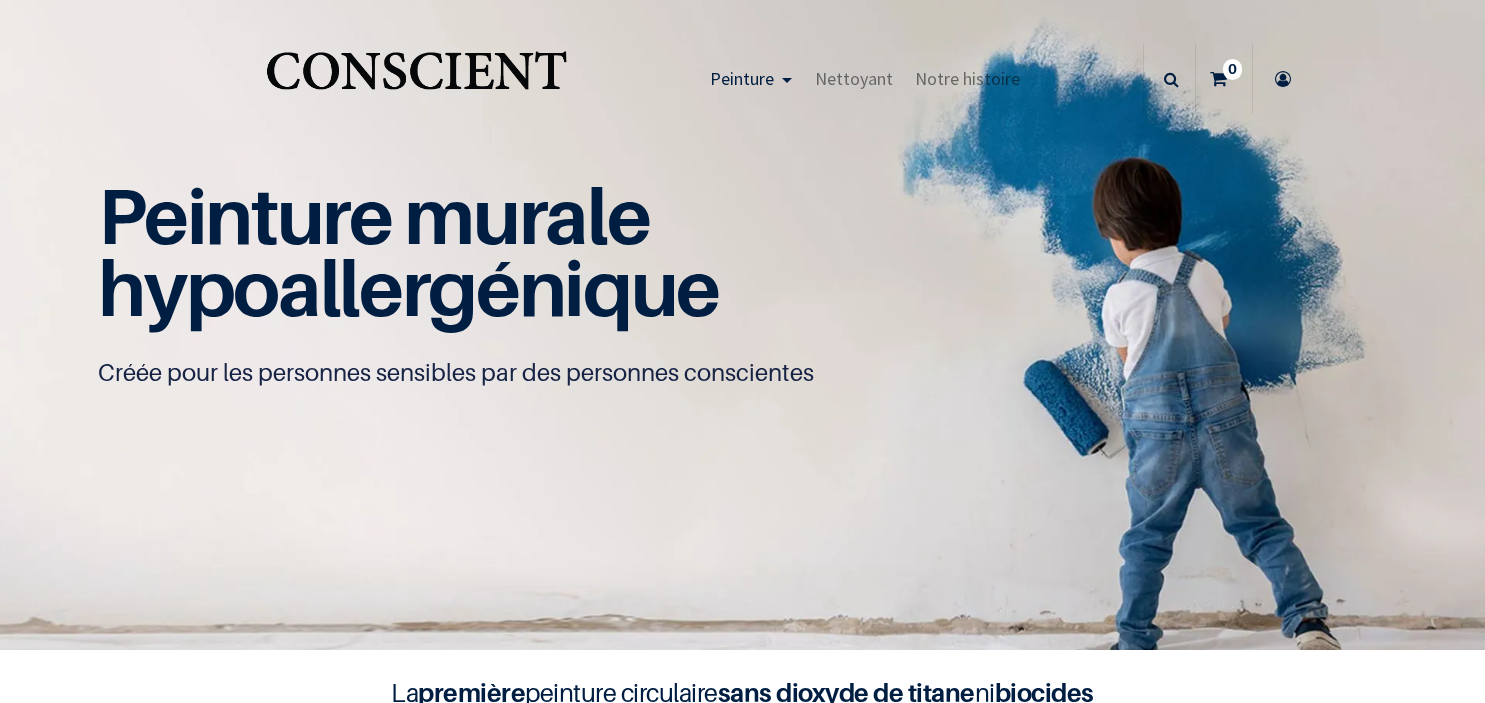 scroll, scrollTop: 0, scrollLeft: 0, axis: both 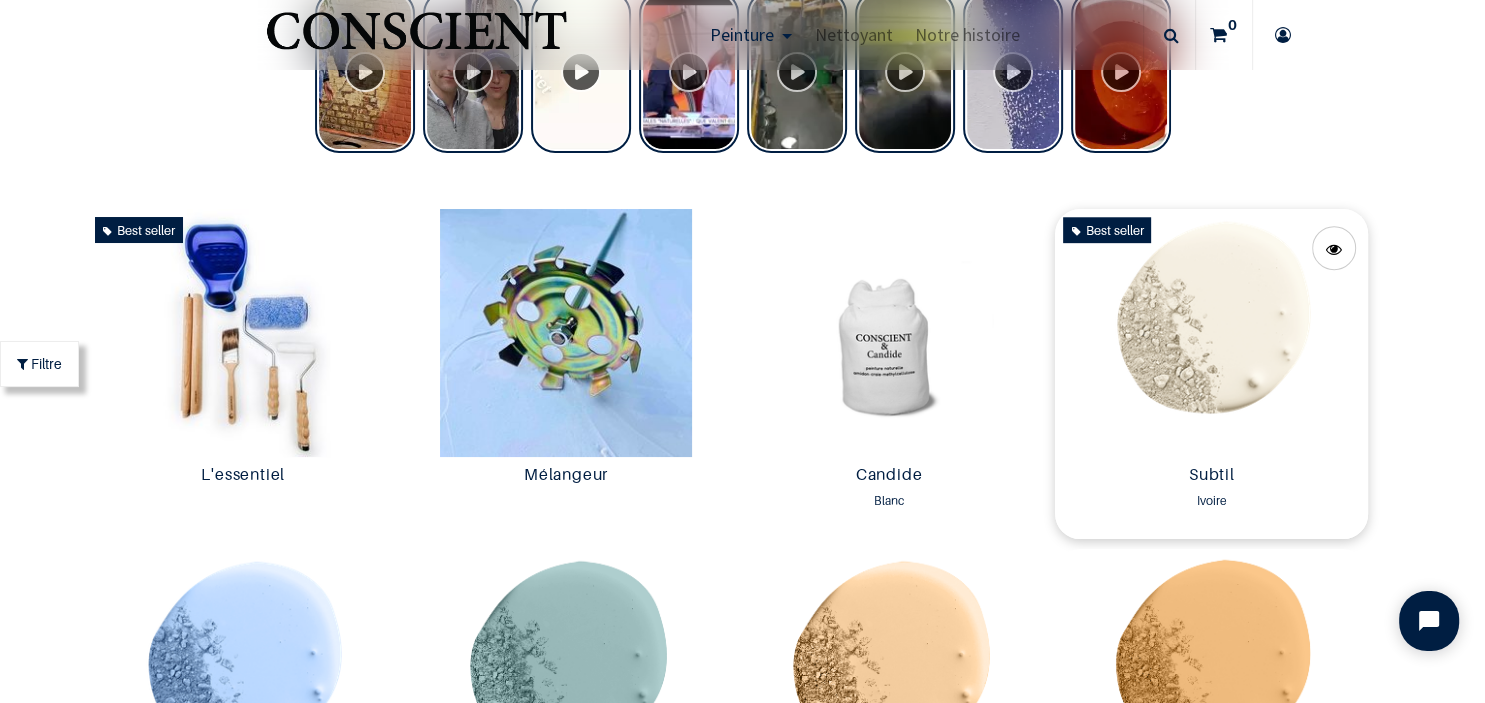 click at bounding box center [1211, 333] 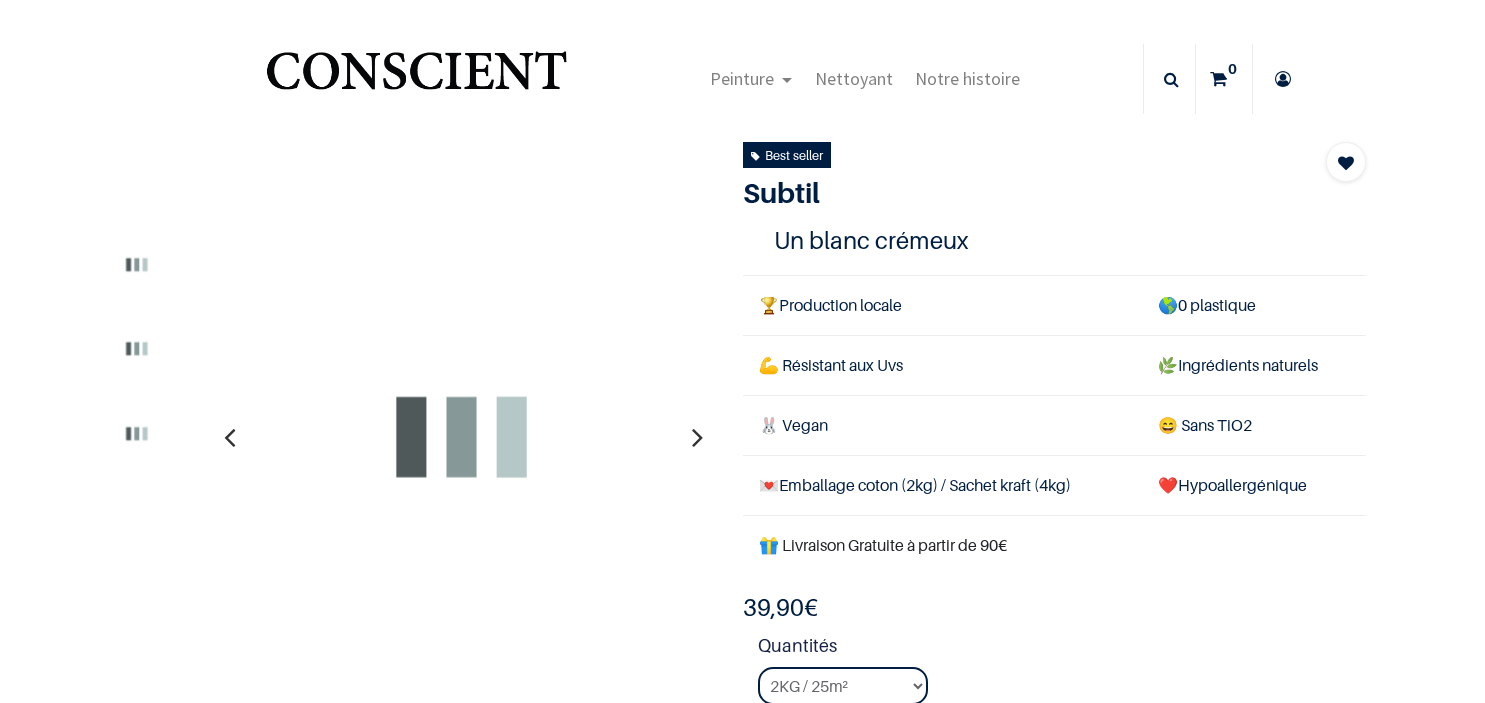 scroll, scrollTop: 0, scrollLeft: 0, axis: both 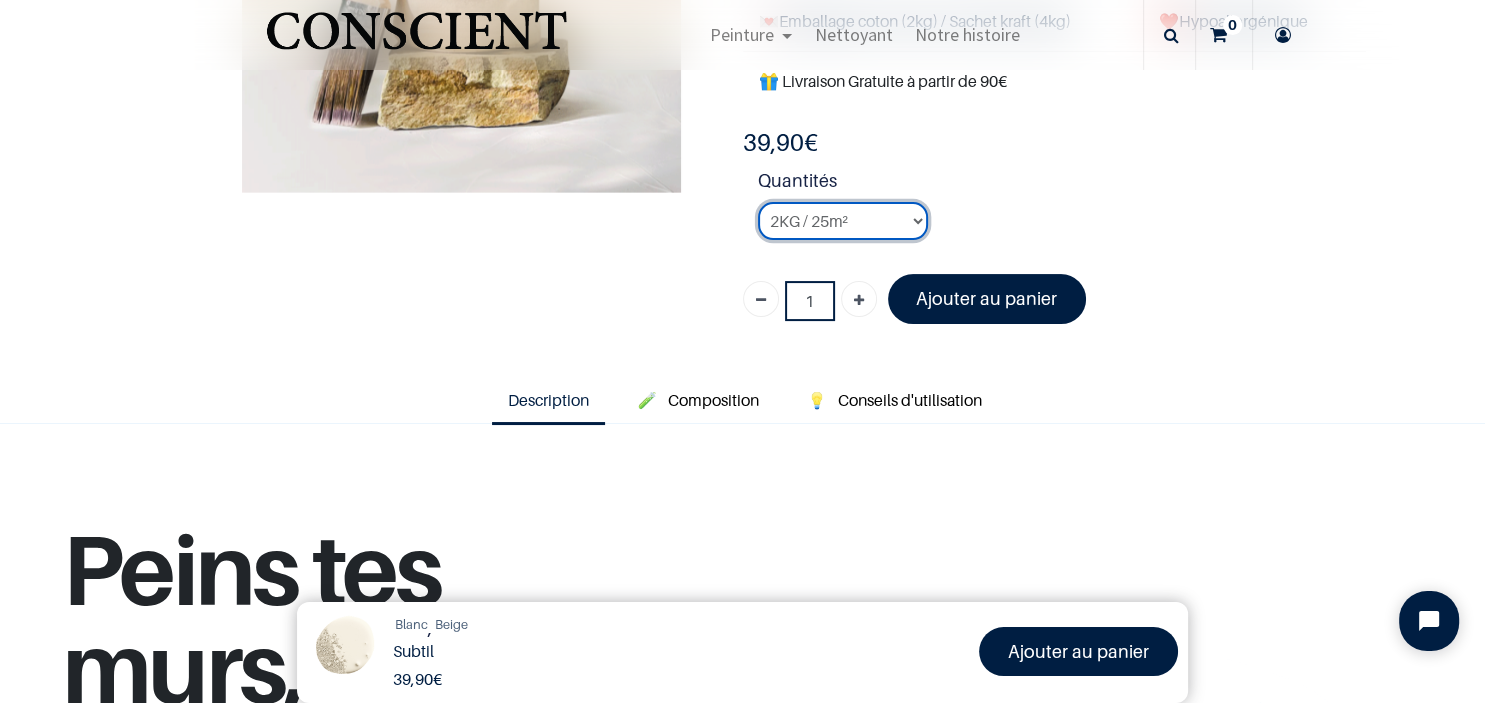 click on "2KG / 25m²
4KG / 50m²
8KG / 100m²
Testeur" at bounding box center [843, 221] 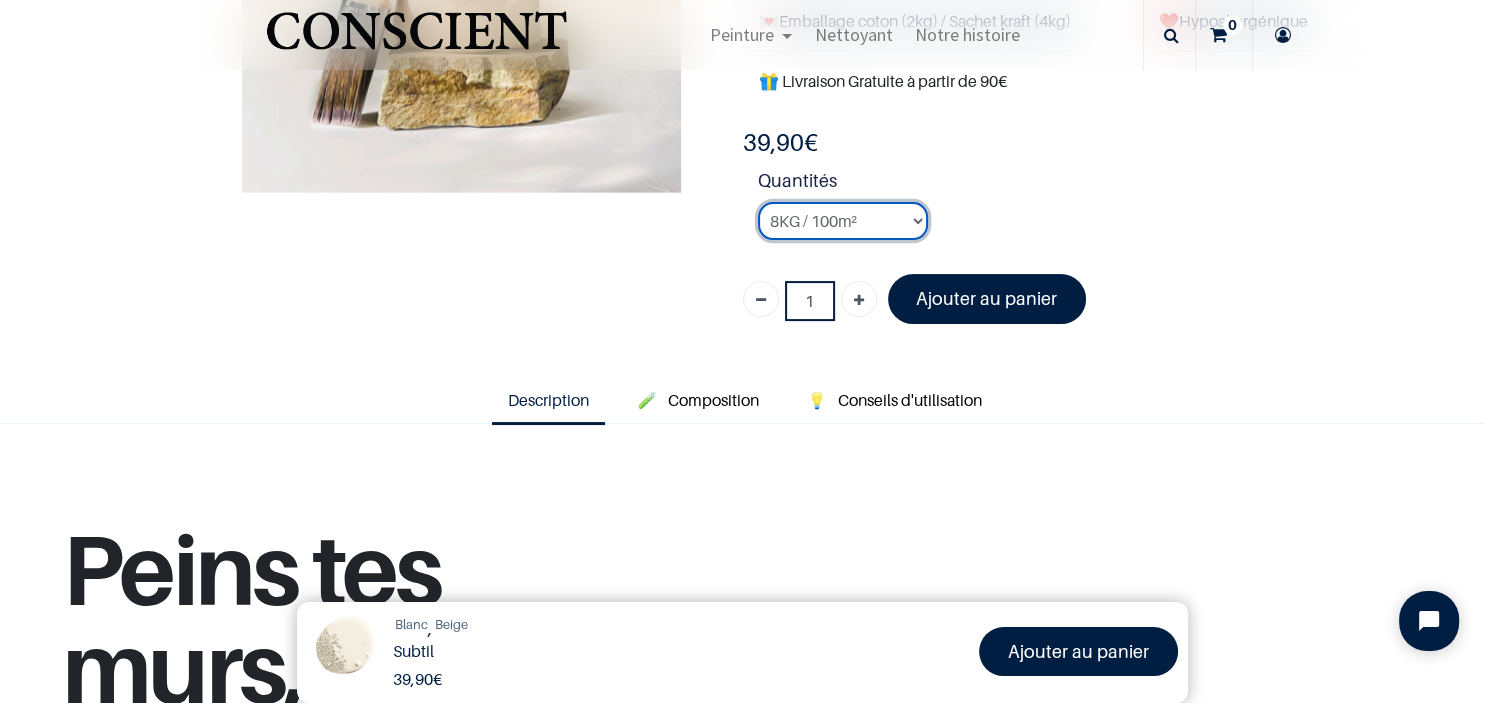 click on "8KG / 100m²" at bounding box center (0, 0) 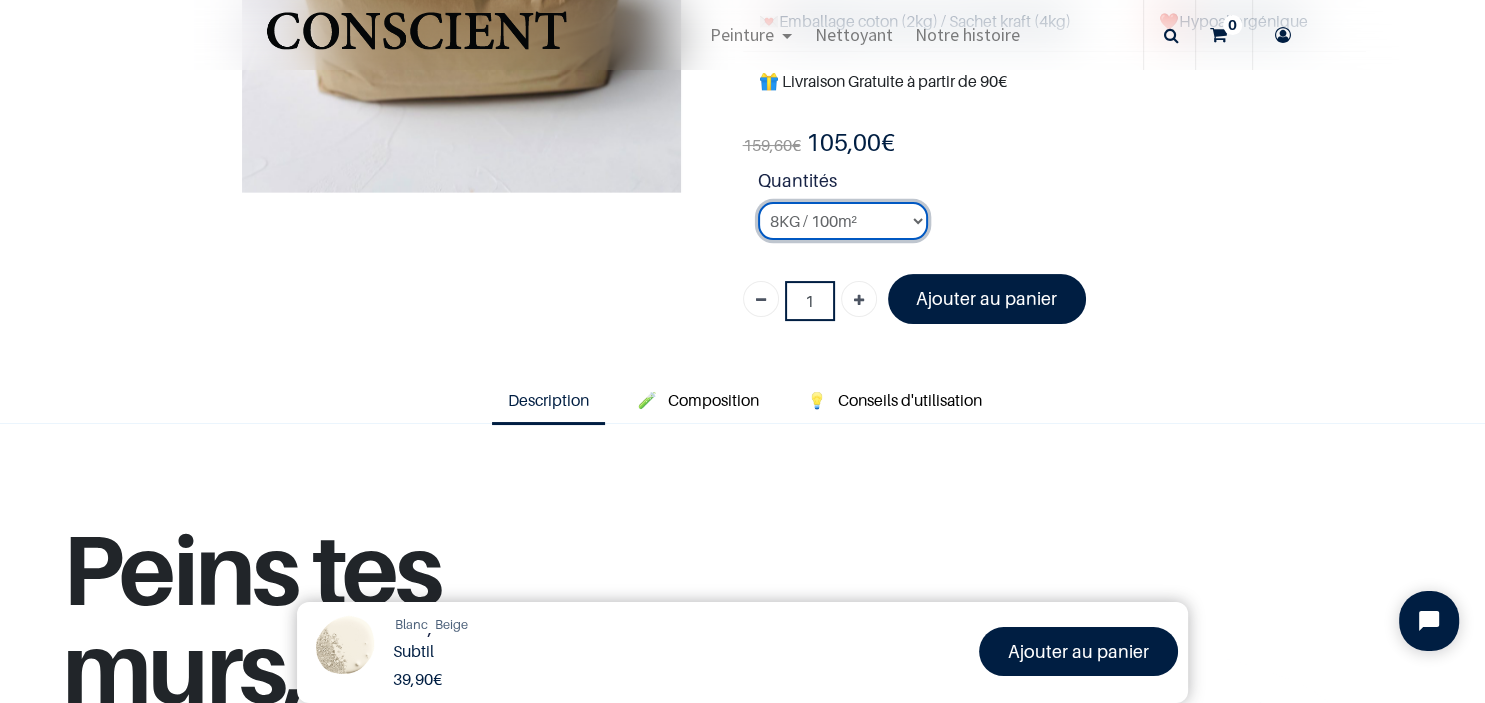 scroll, scrollTop: 0, scrollLeft: 0, axis: both 